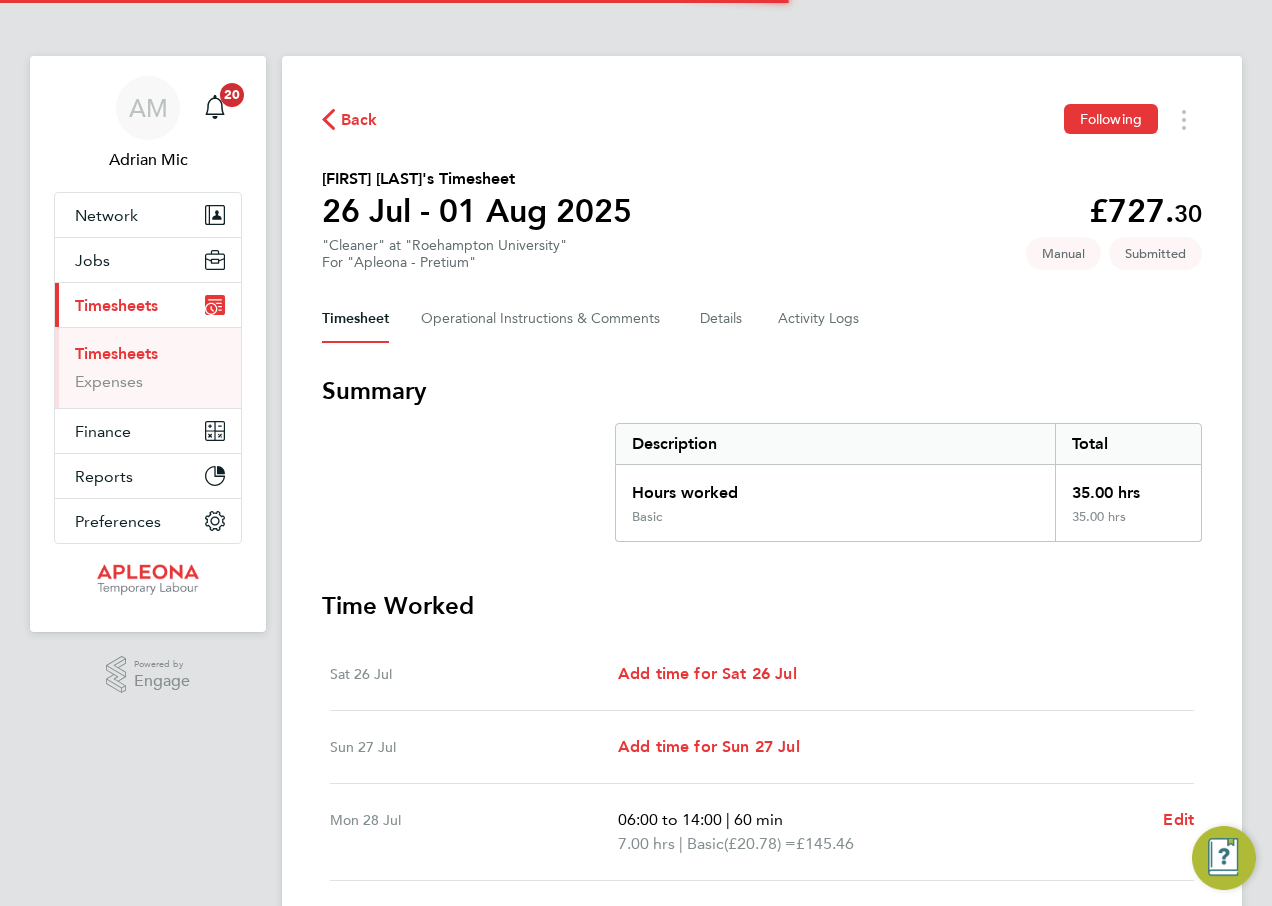 scroll, scrollTop: 0, scrollLeft: 0, axis: both 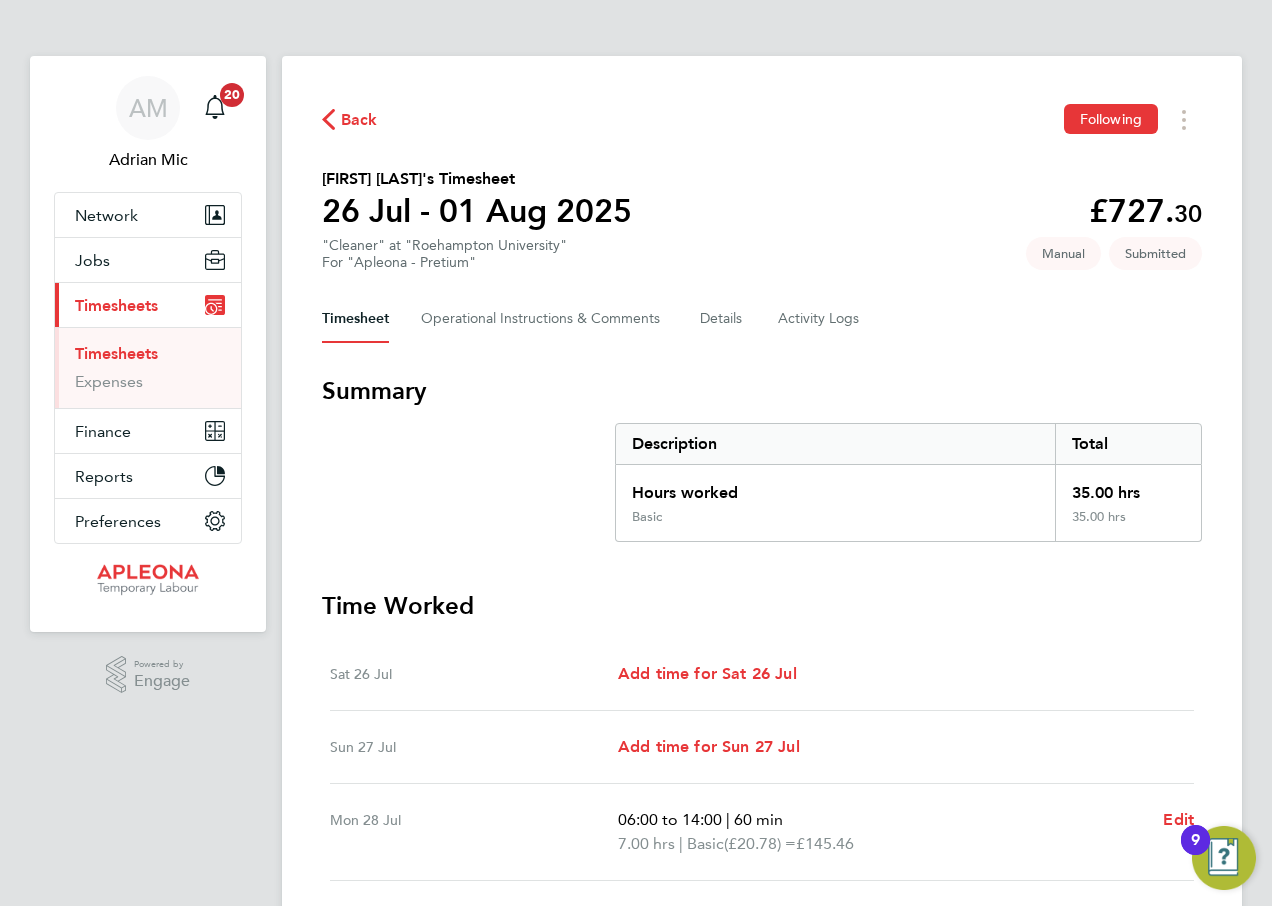 click on "Back" 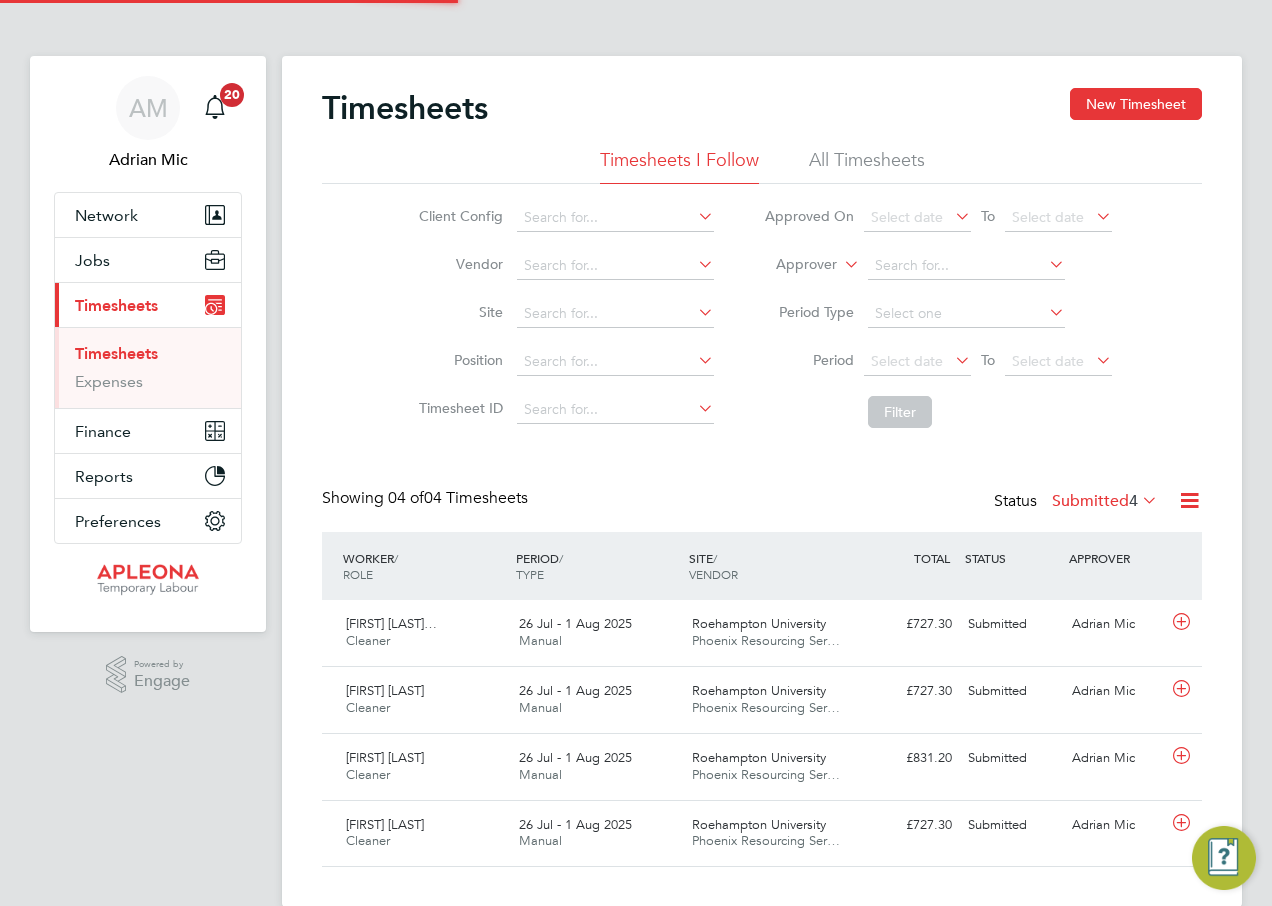 scroll, scrollTop: 10, scrollLeft: 10, axis: both 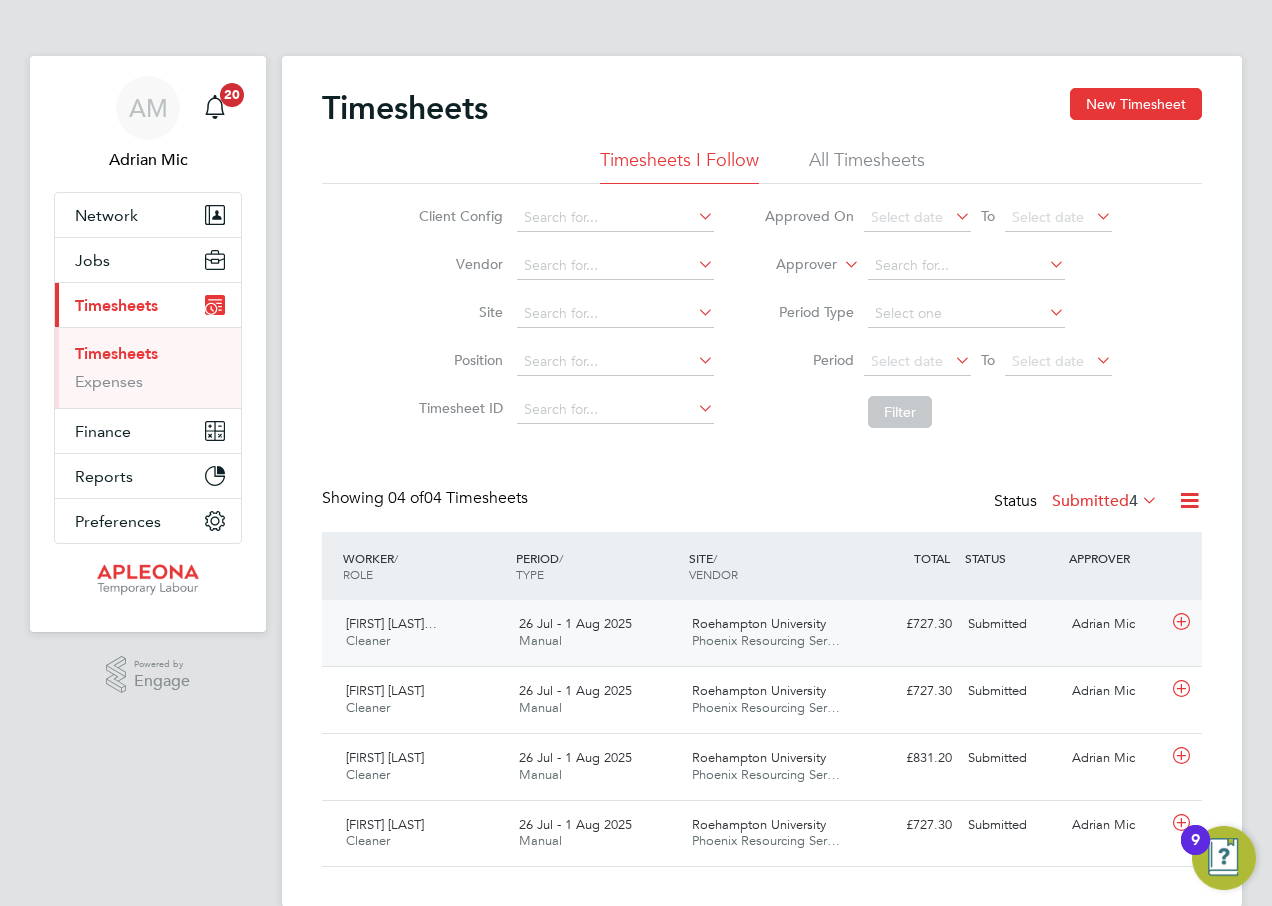 click on "Submitted" 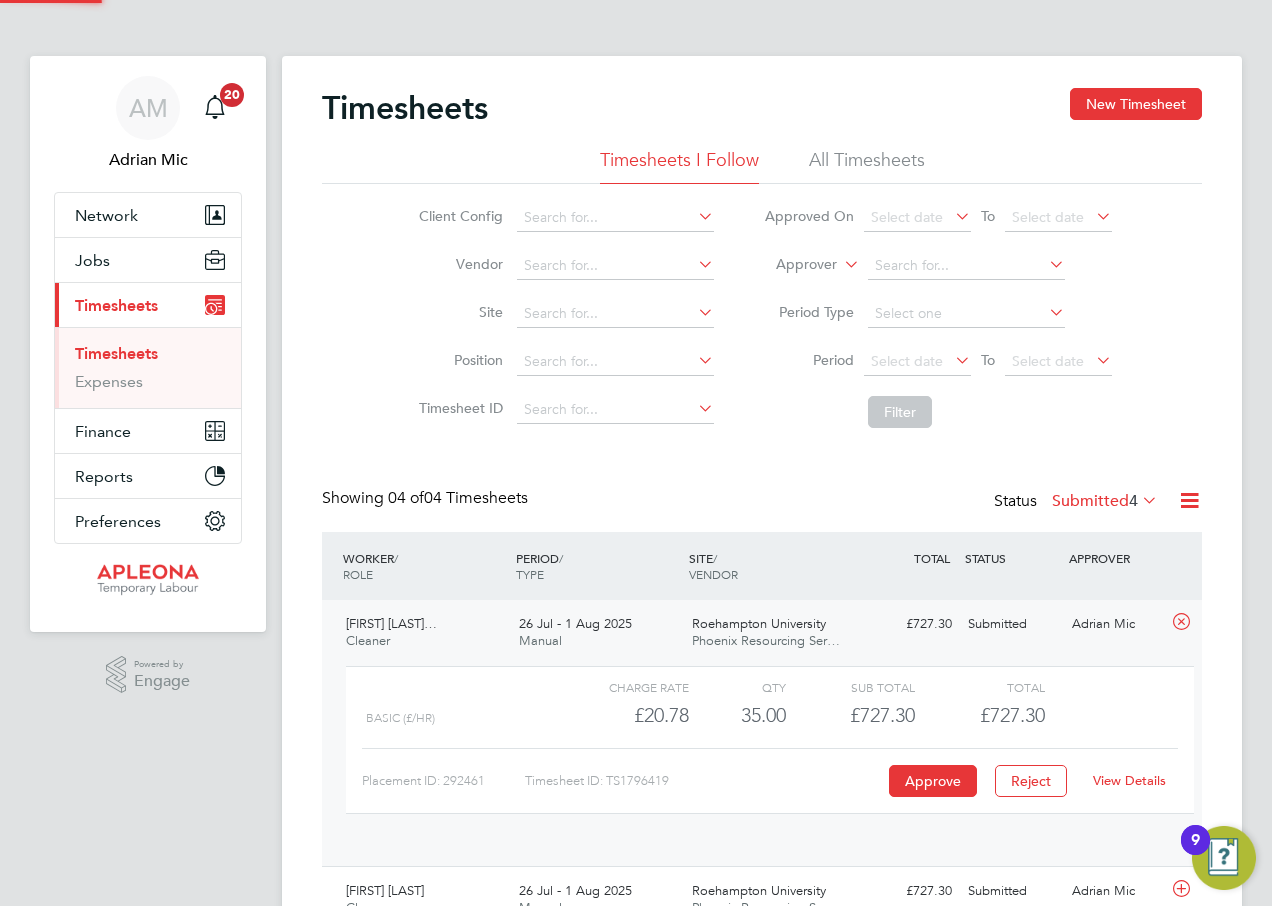 scroll, scrollTop: 10, scrollLeft: 10, axis: both 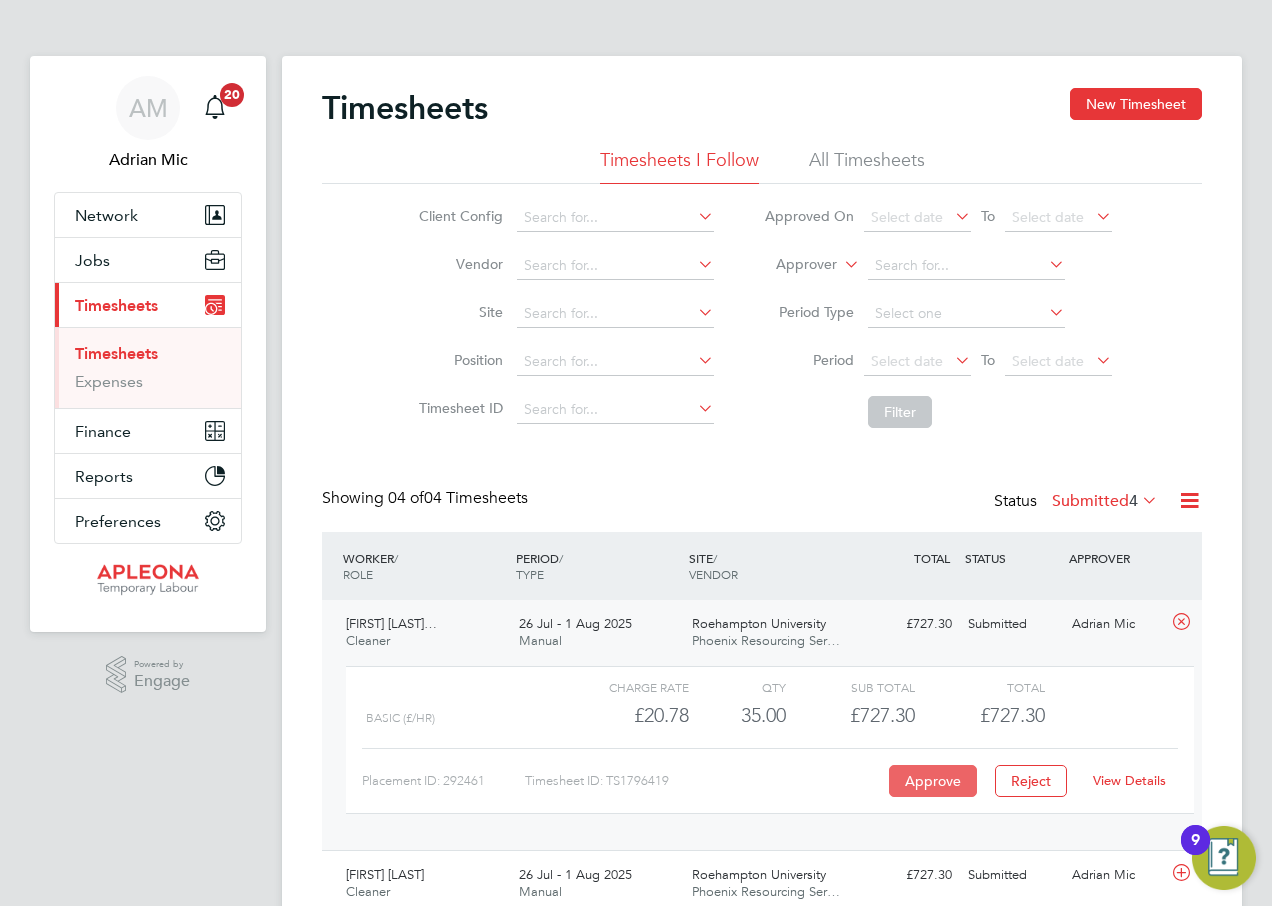 click on "Approve" 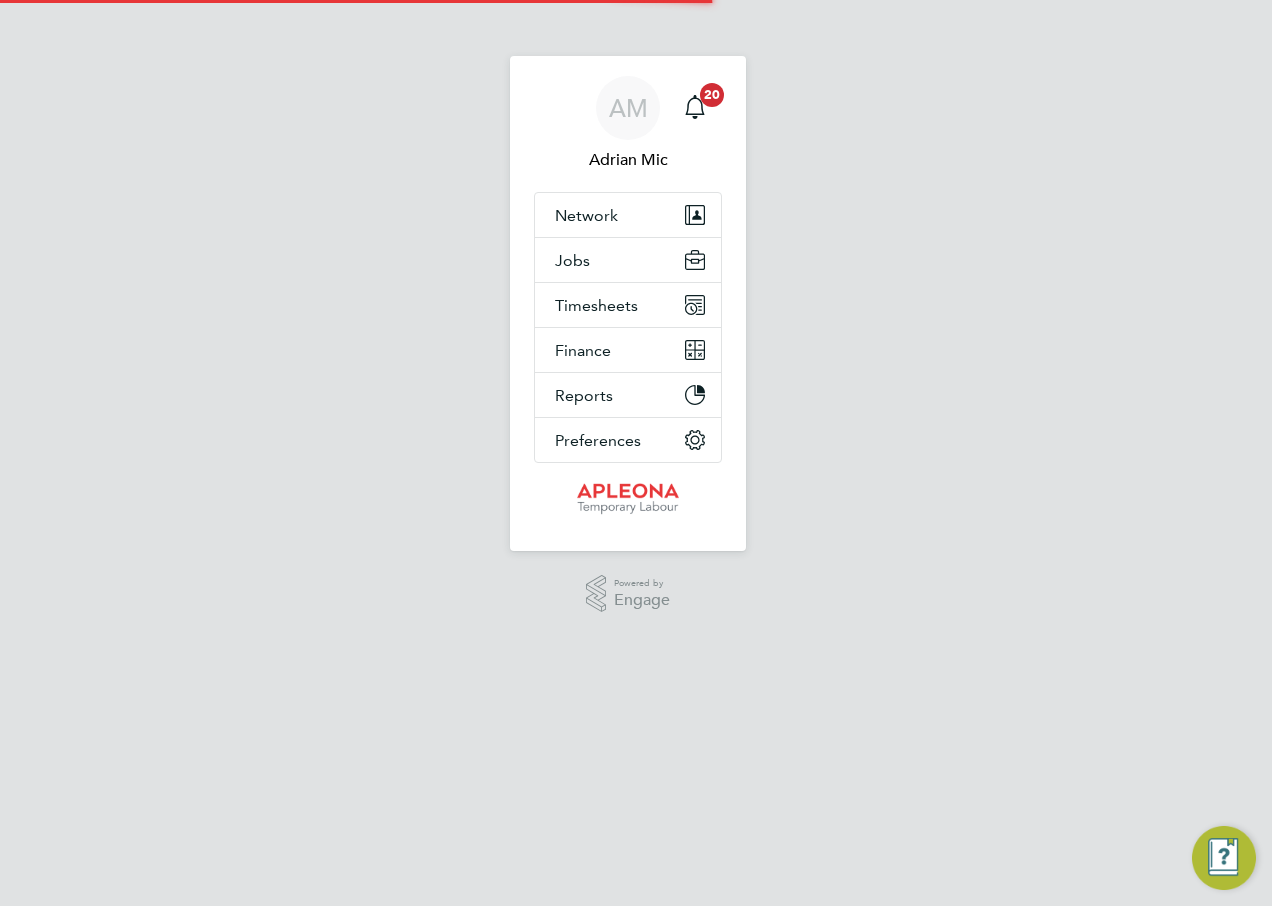 scroll, scrollTop: 0, scrollLeft: 0, axis: both 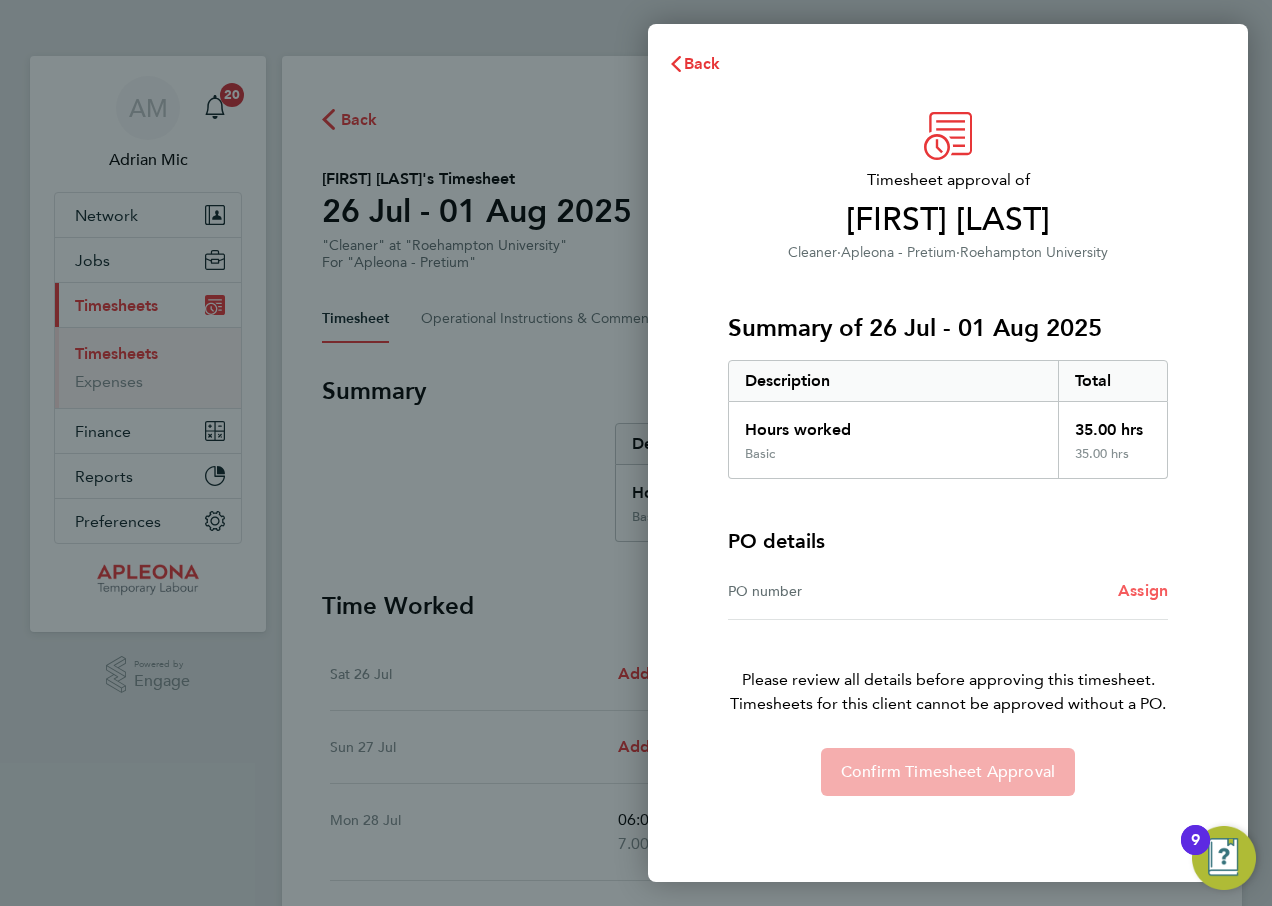 click on "Assign" at bounding box center (1143, 590) 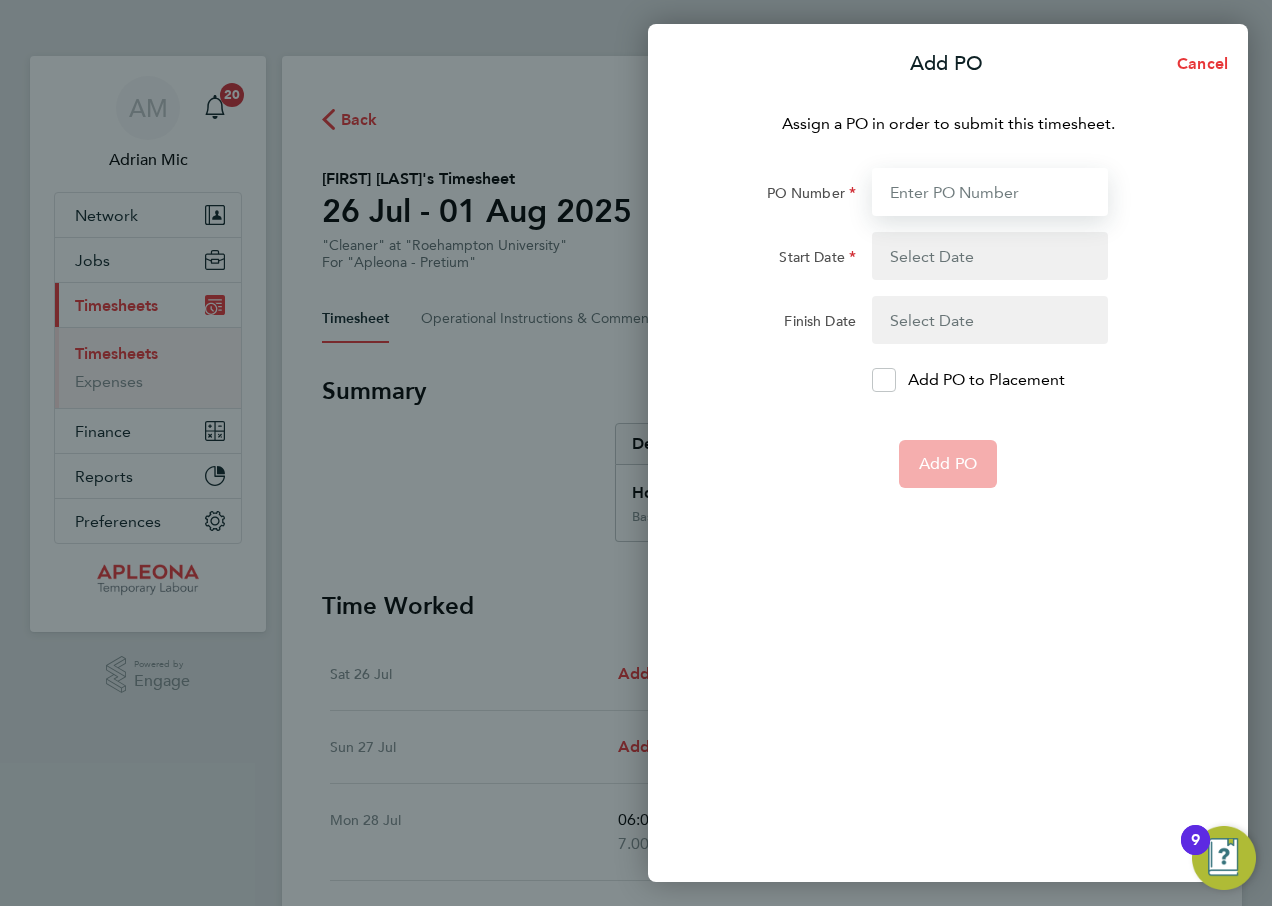 click on "PO Number" at bounding box center (990, 192) 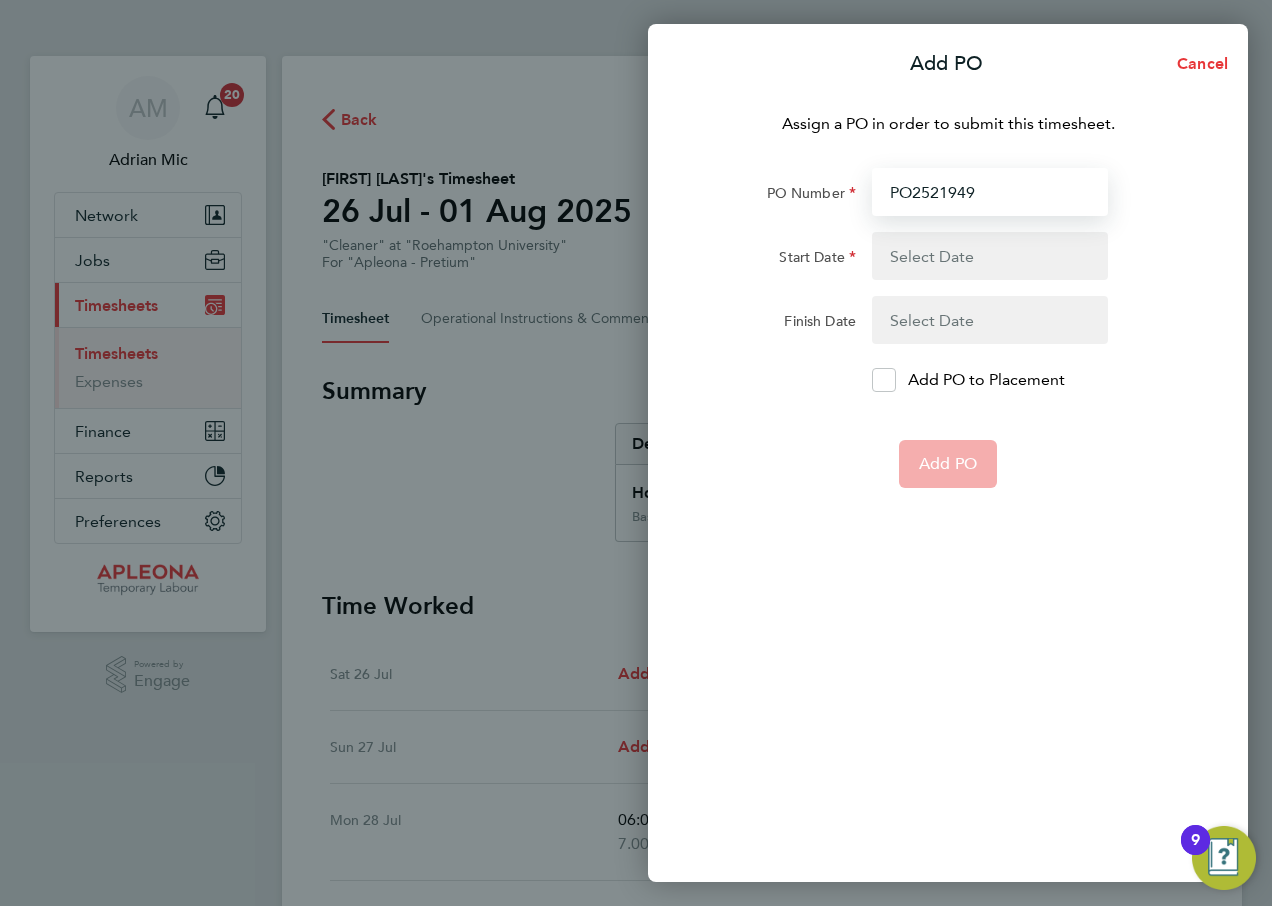 type on "PO2521949" 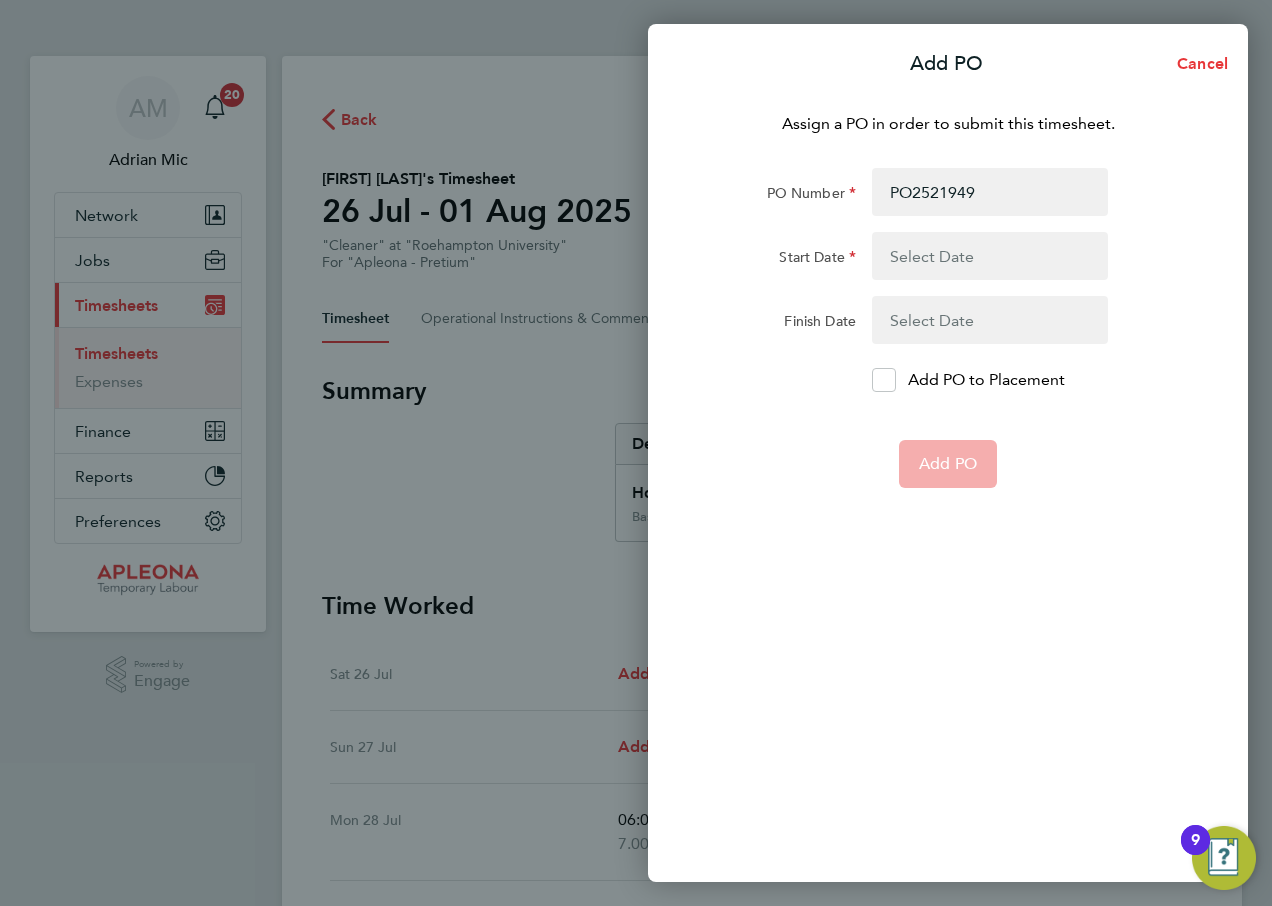 click 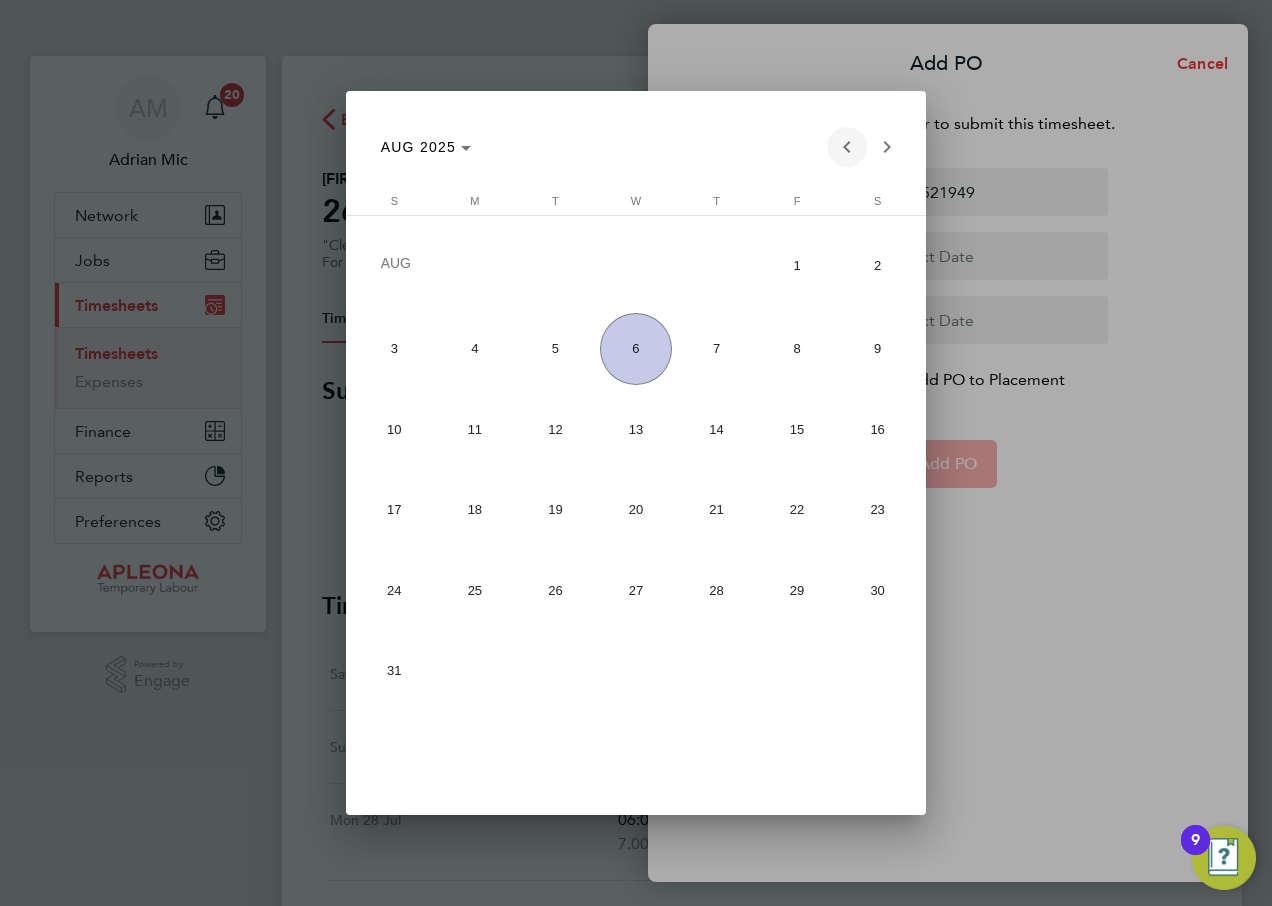 click at bounding box center (847, 147) 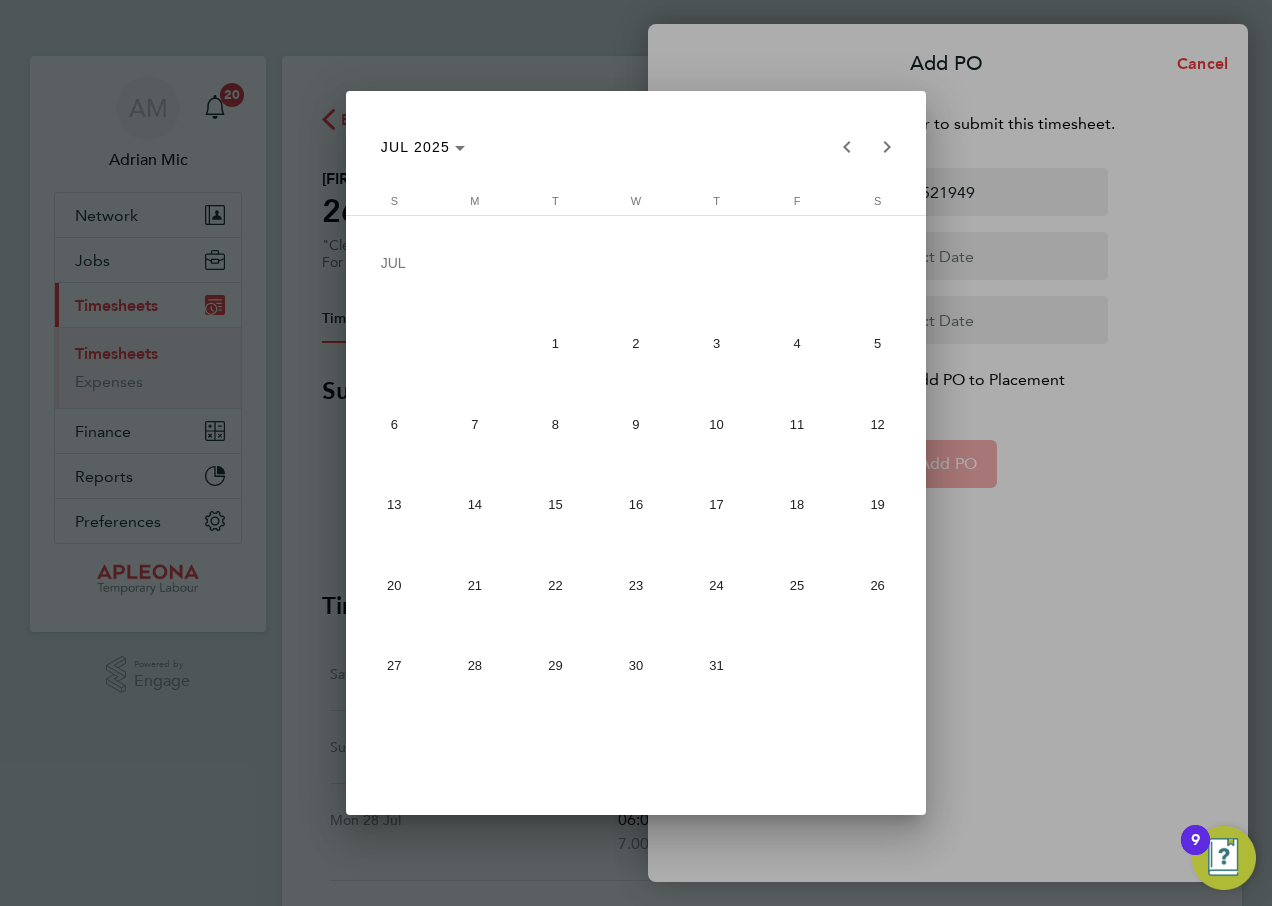 click on "26" at bounding box center [877, 585] 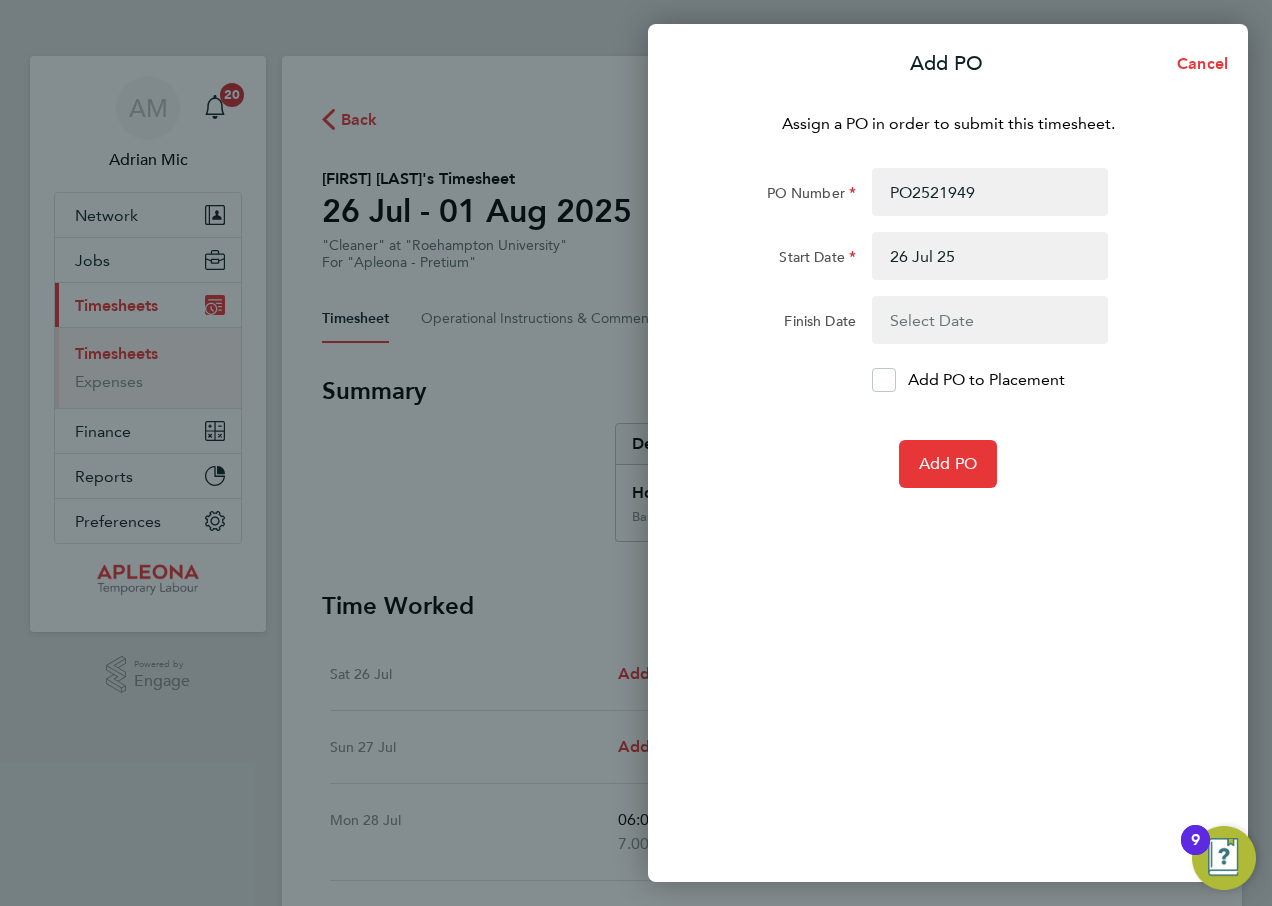 click 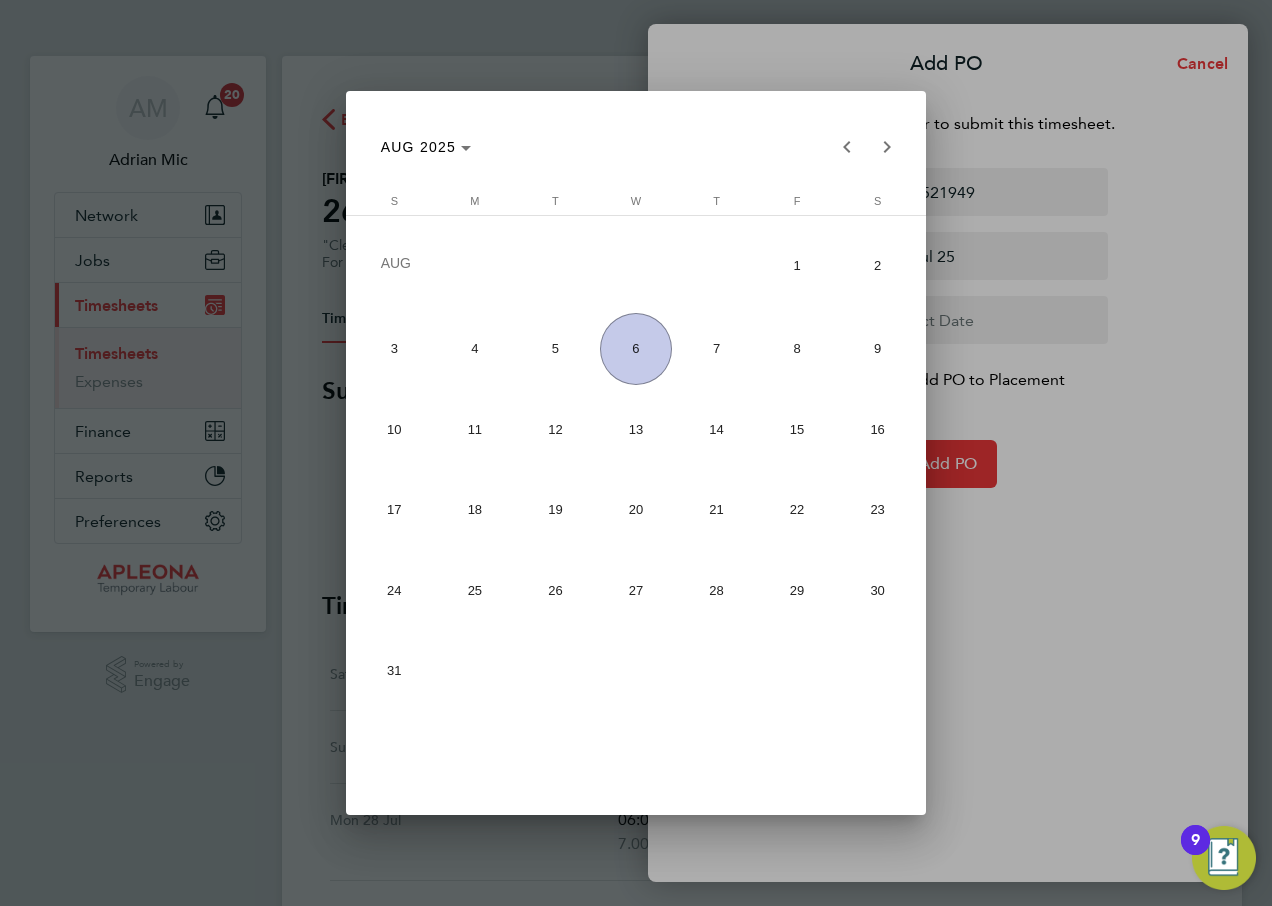 click on "1" at bounding box center (797, 265) 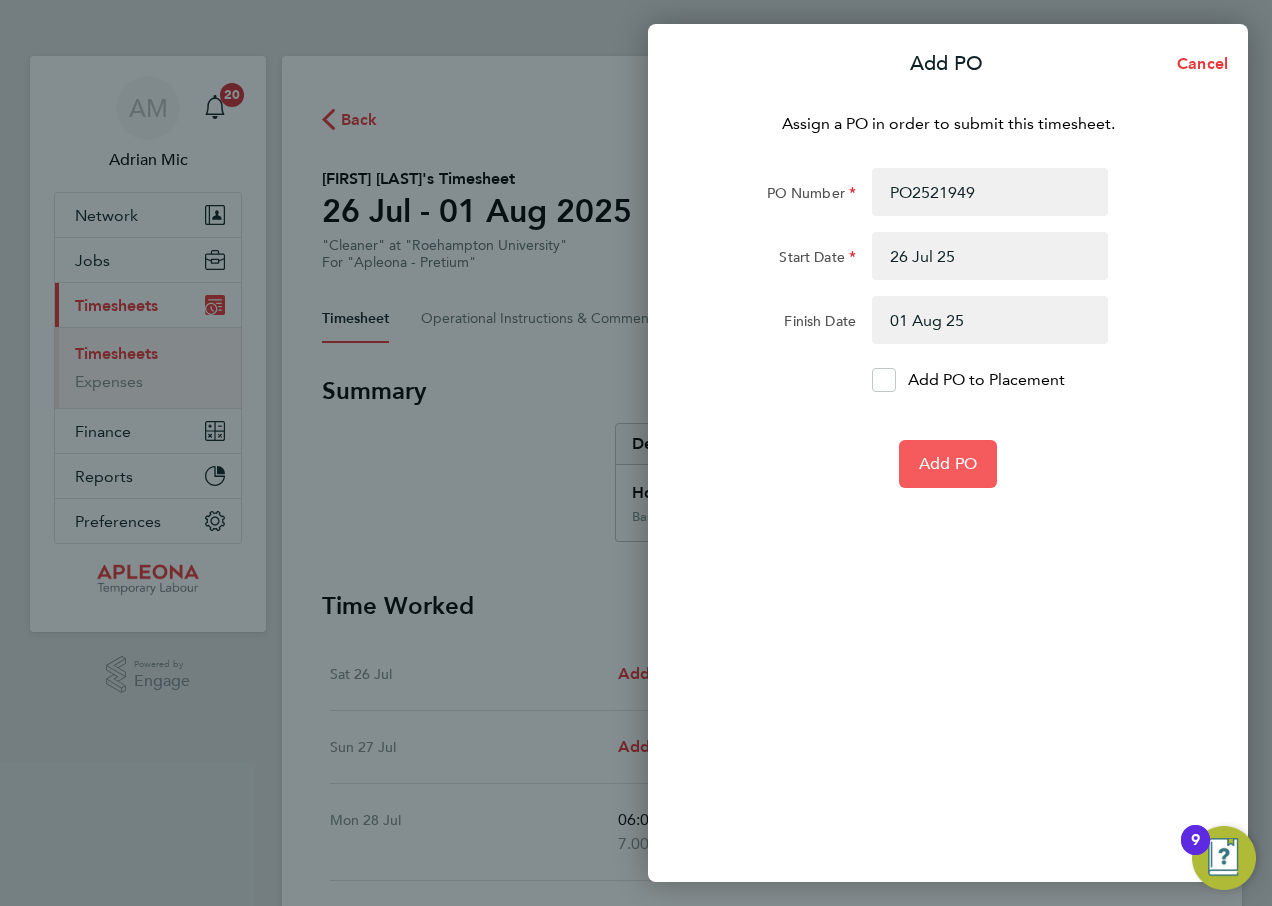 click on "Add PO" 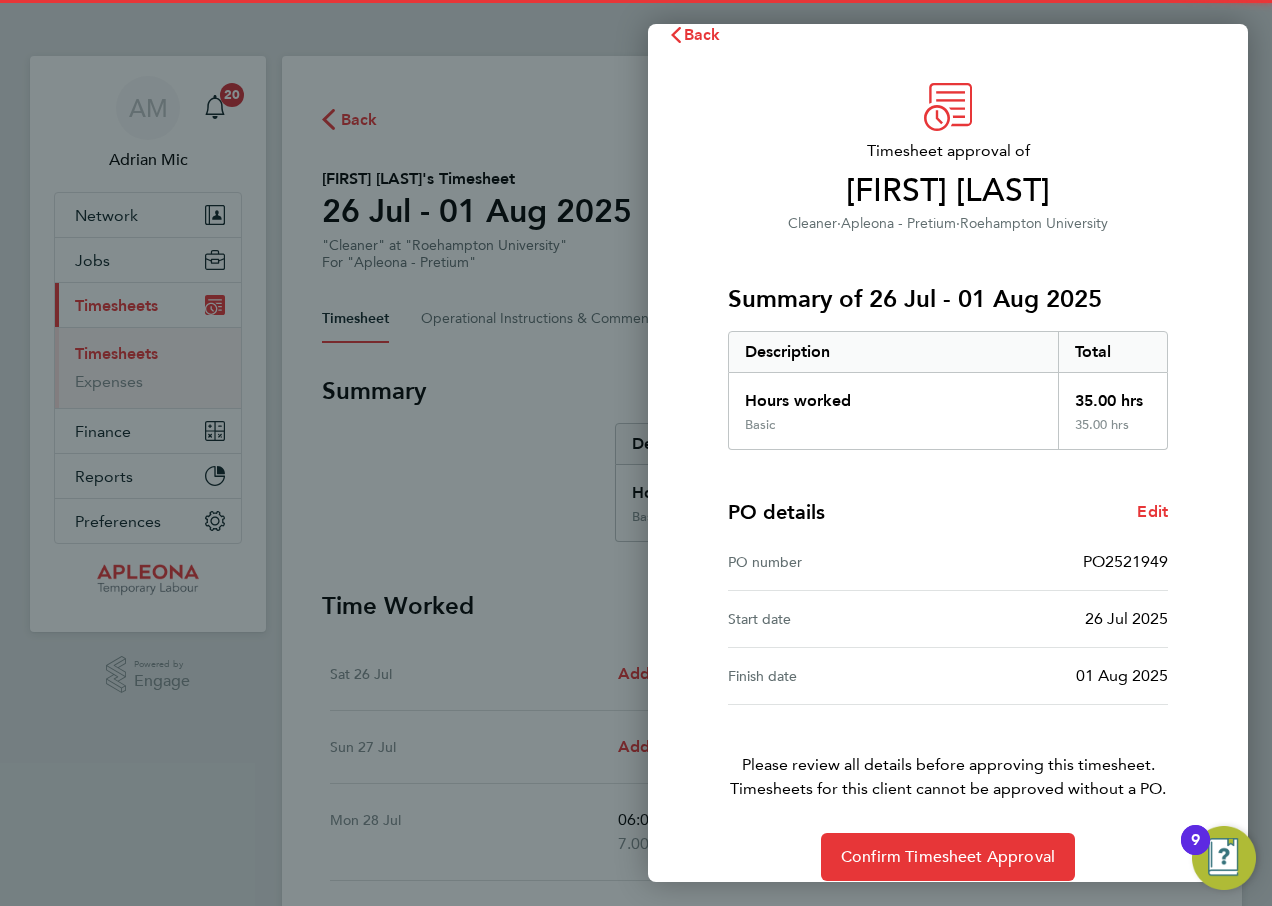 scroll, scrollTop: 52, scrollLeft: 0, axis: vertical 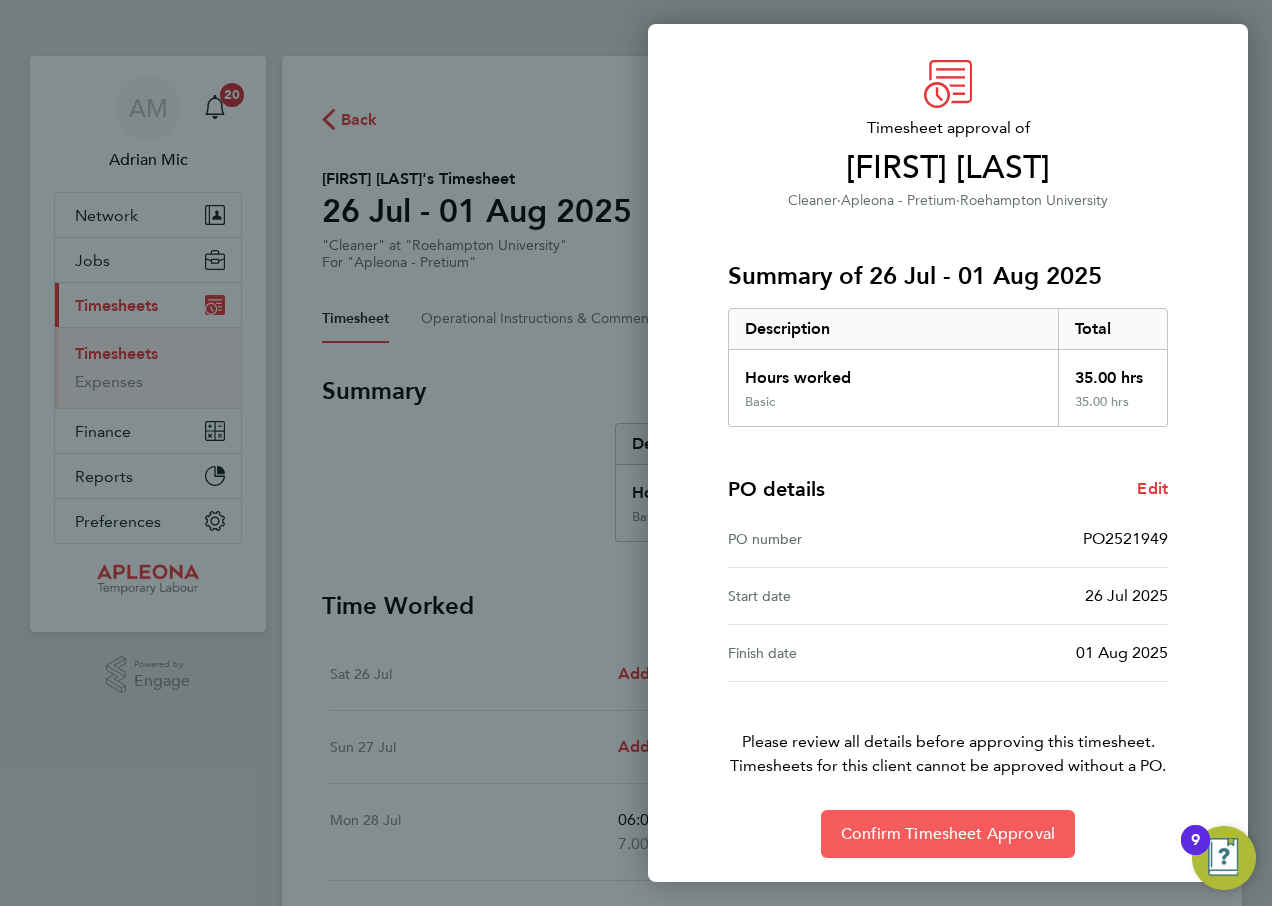 click on "Confirm Timesheet Approval" 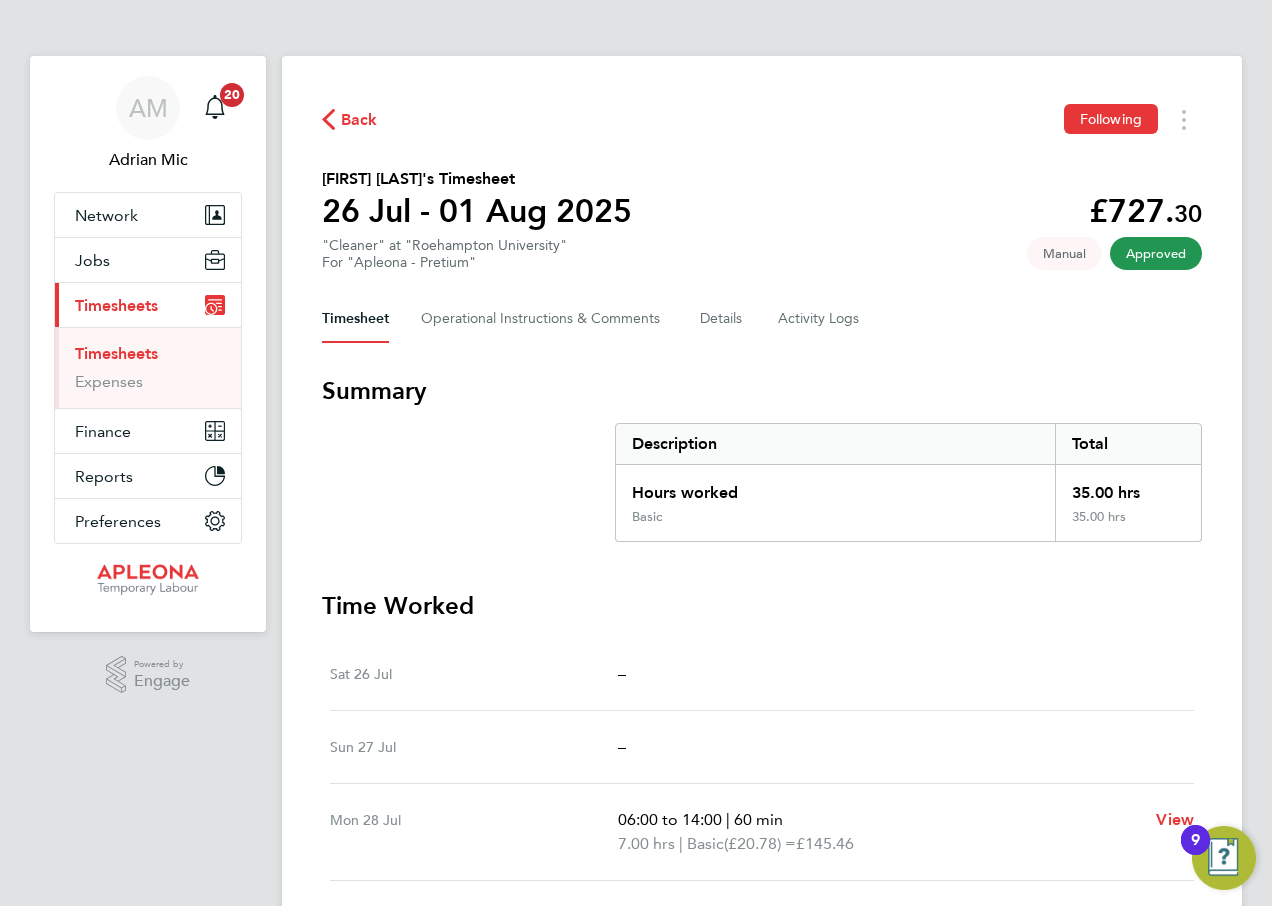 click on "Back" 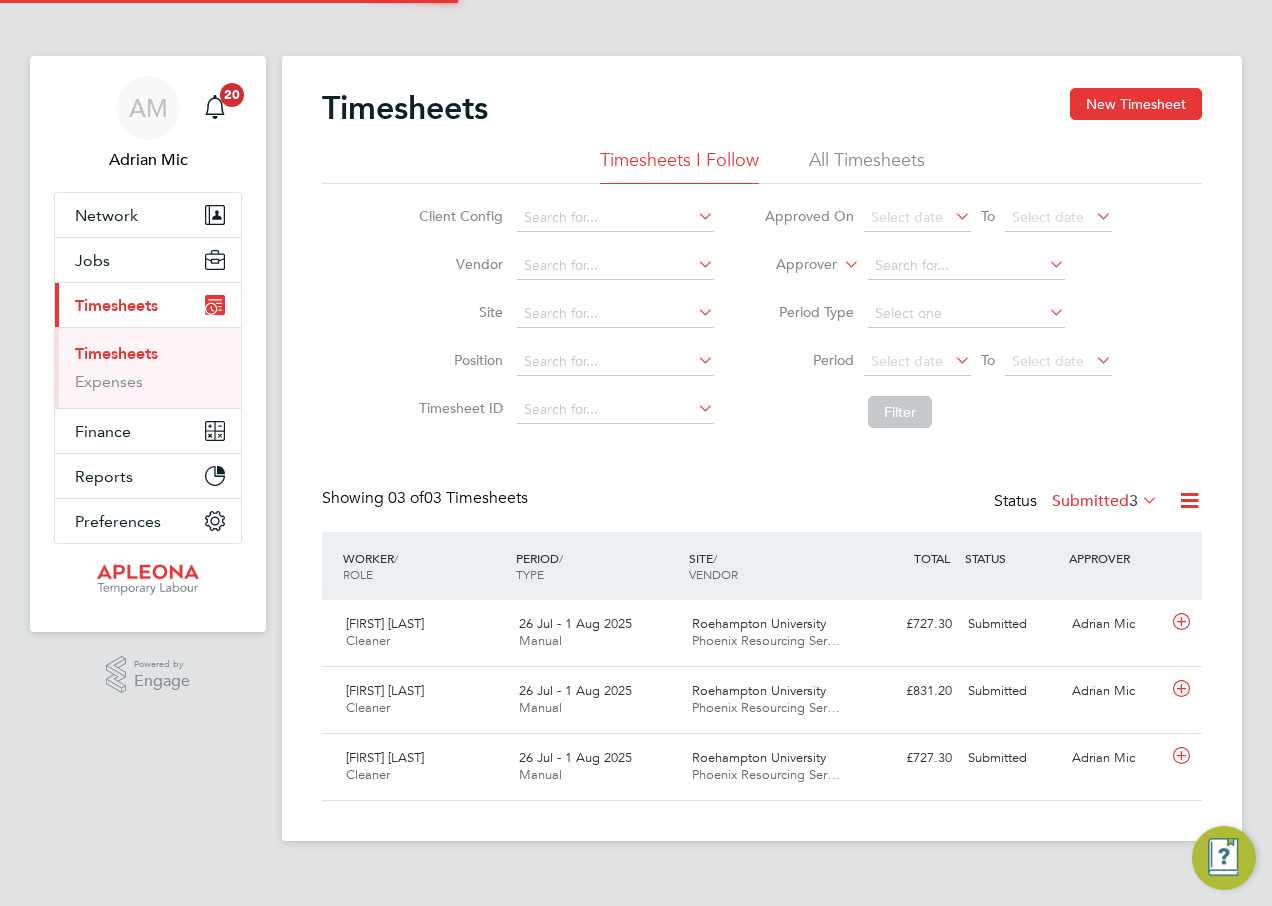 scroll, scrollTop: 10, scrollLeft: 10, axis: both 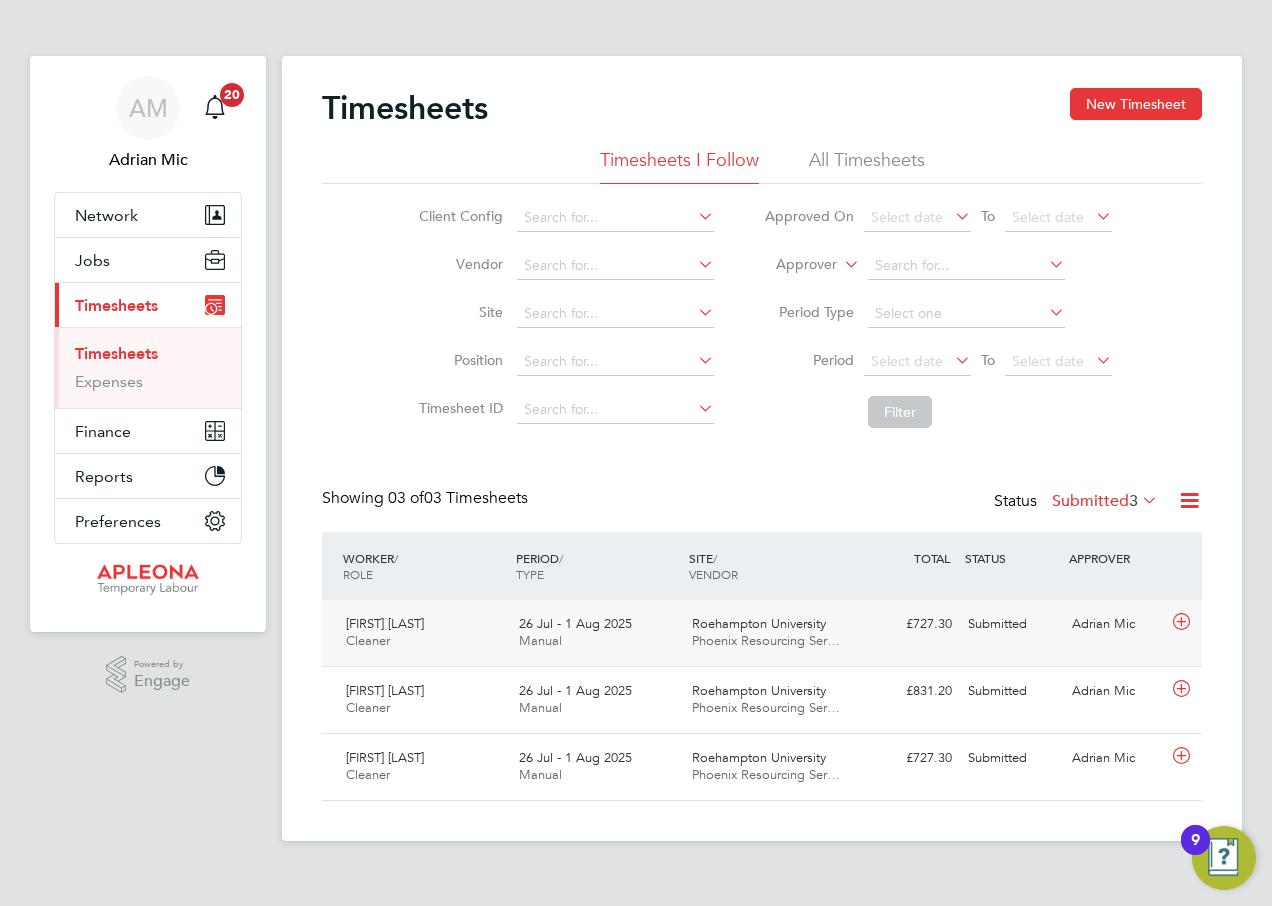 click on "Submitted" 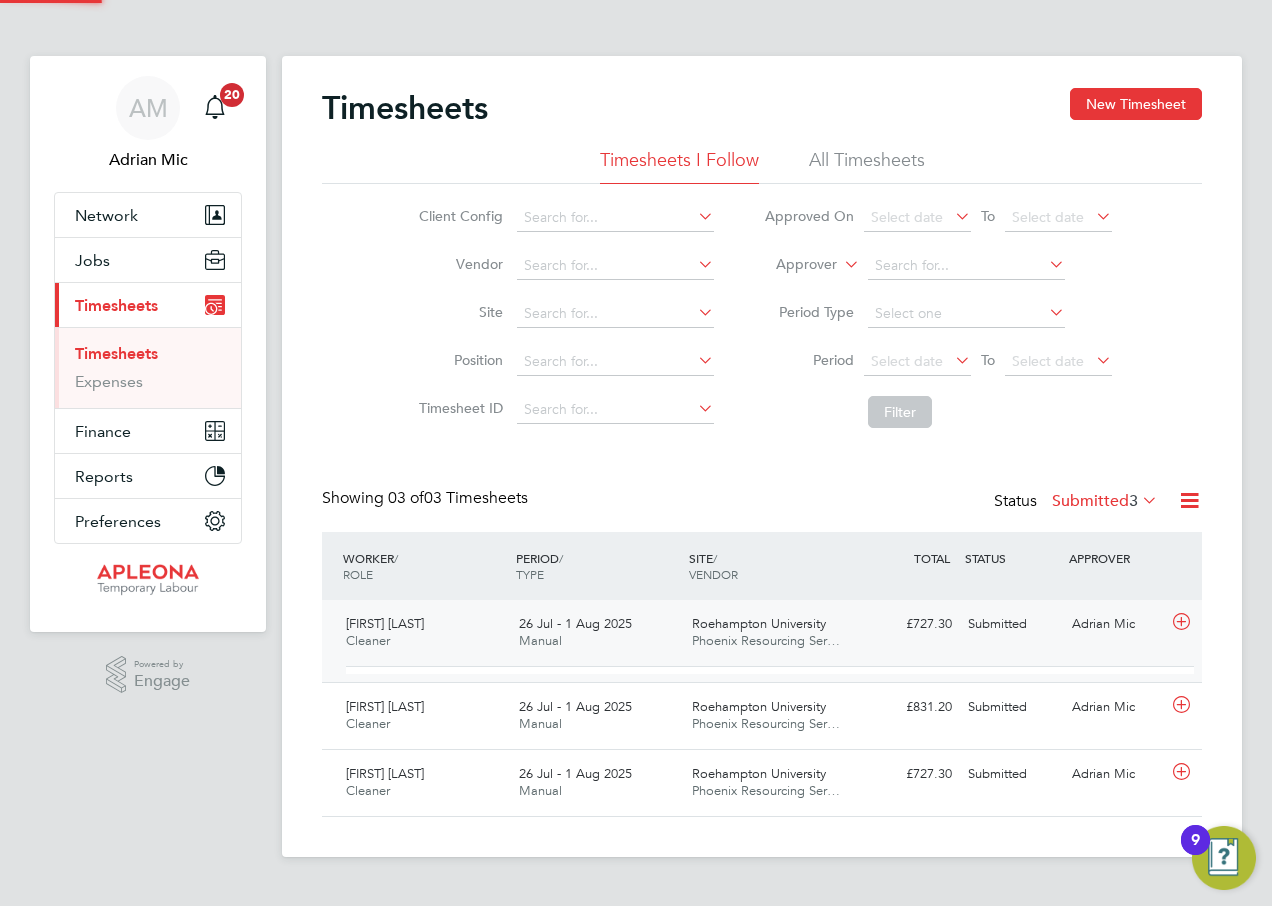 scroll, scrollTop: 10, scrollLeft: 10, axis: both 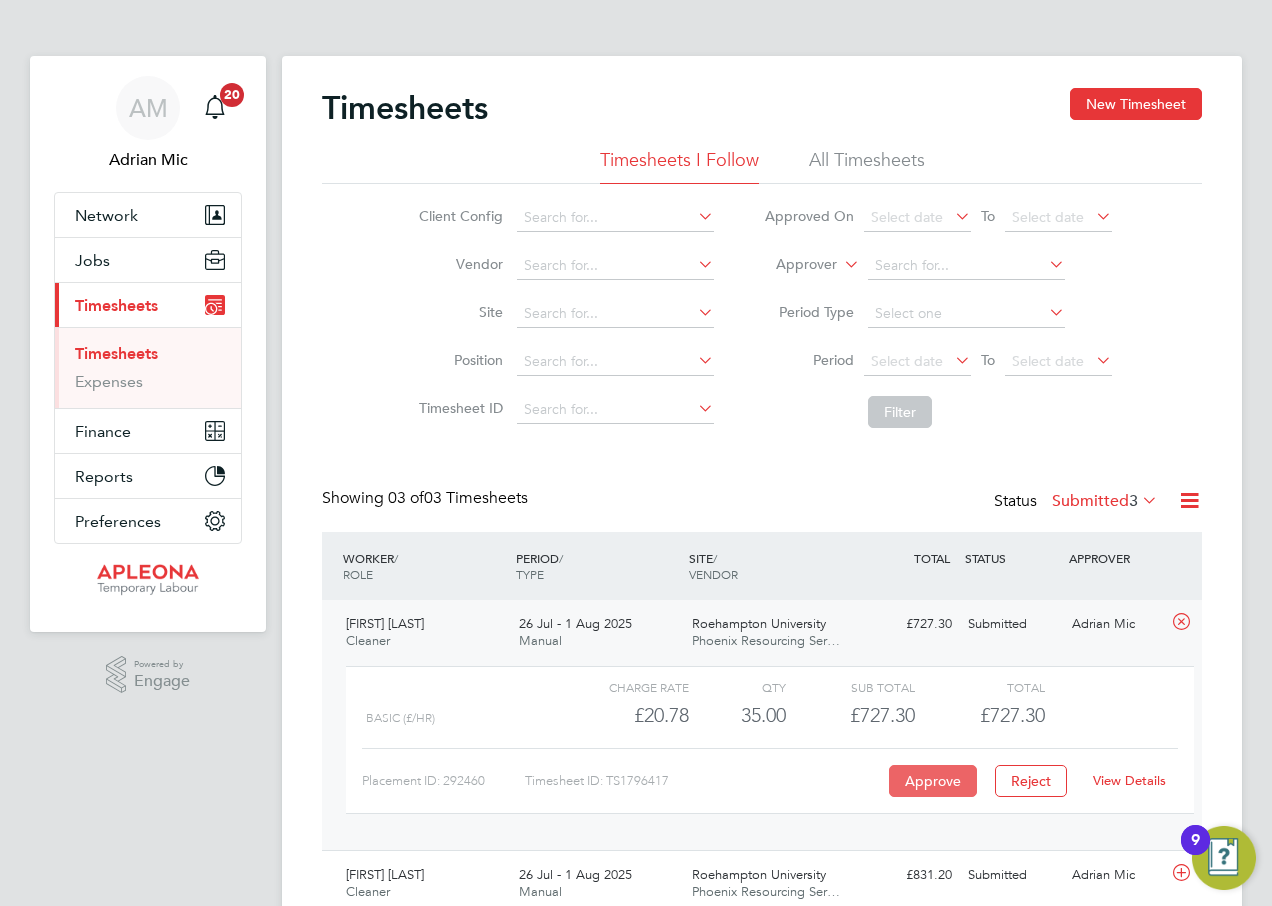 click on "Approve" 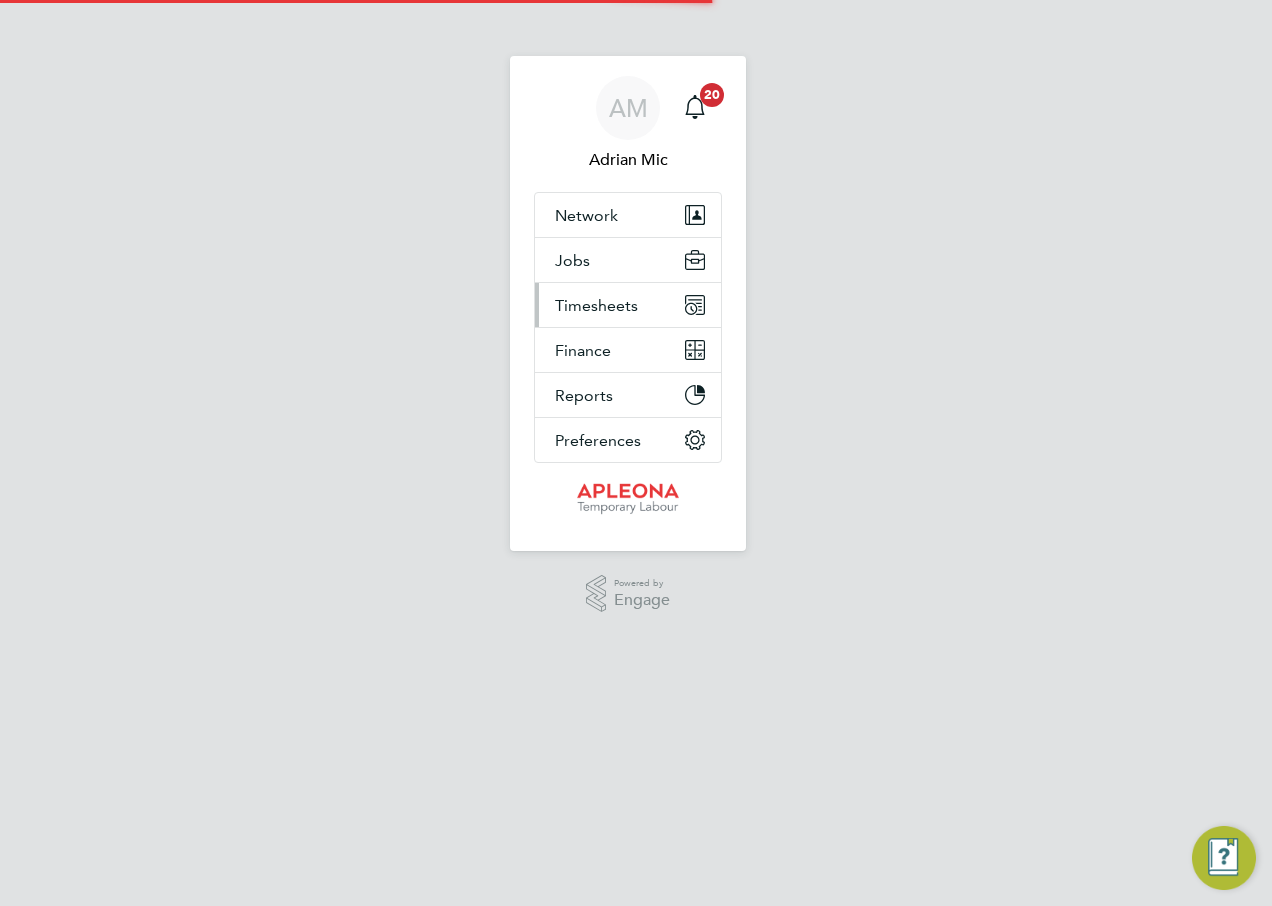 scroll, scrollTop: 0, scrollLeft: 0, axis: both 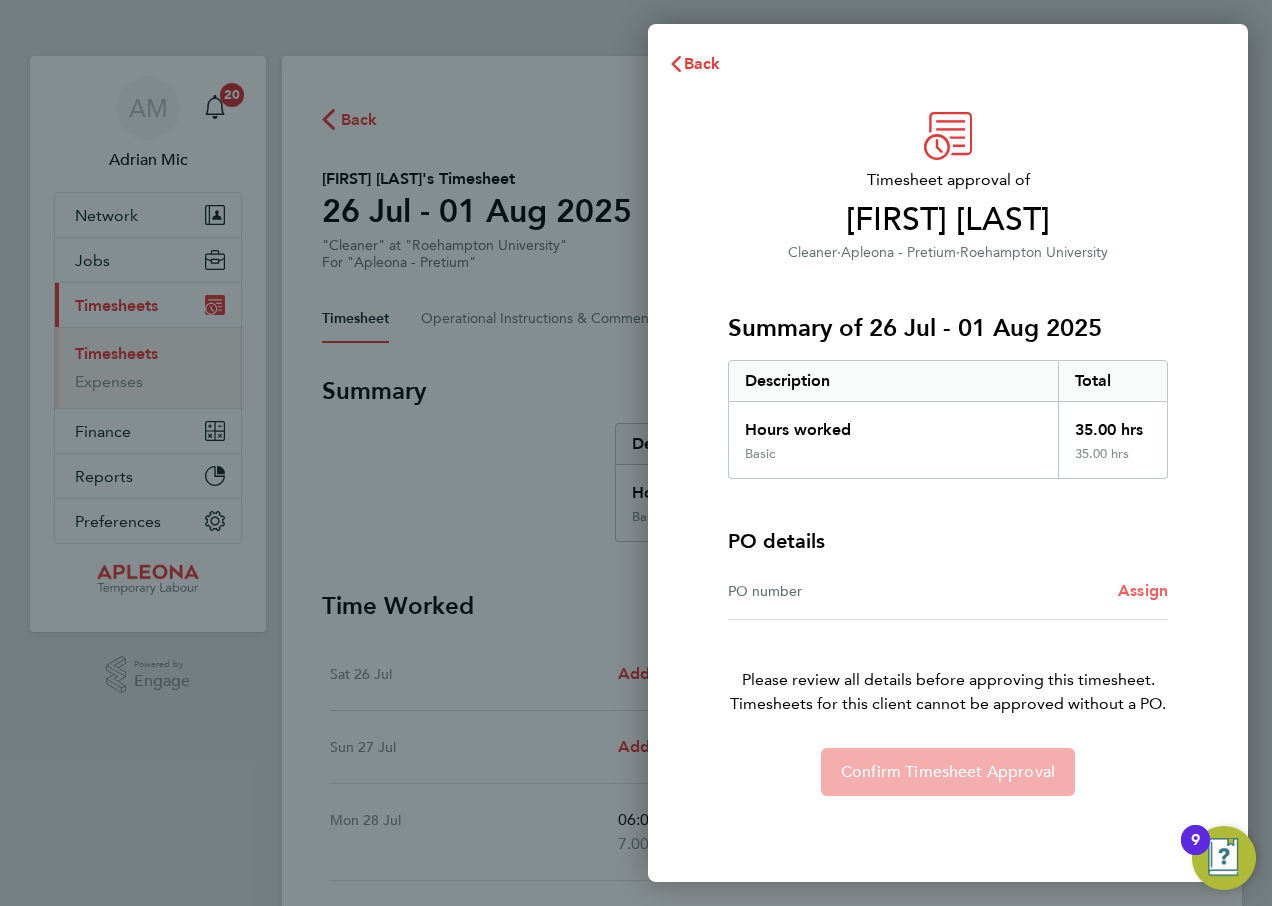 click on "Assign" at bounding box center (1143, 590) 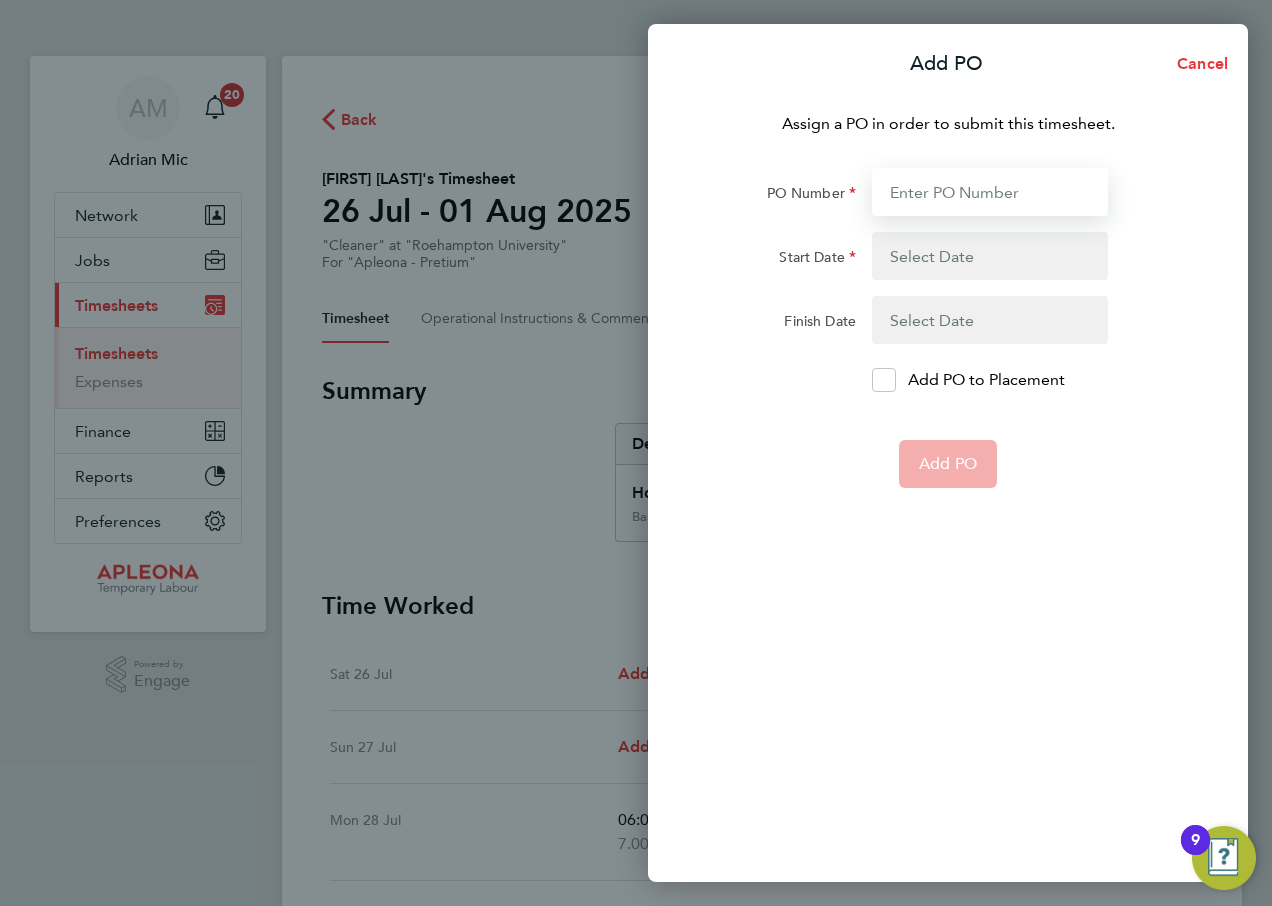 click on "PO Number" at bounding box center [990, 192] 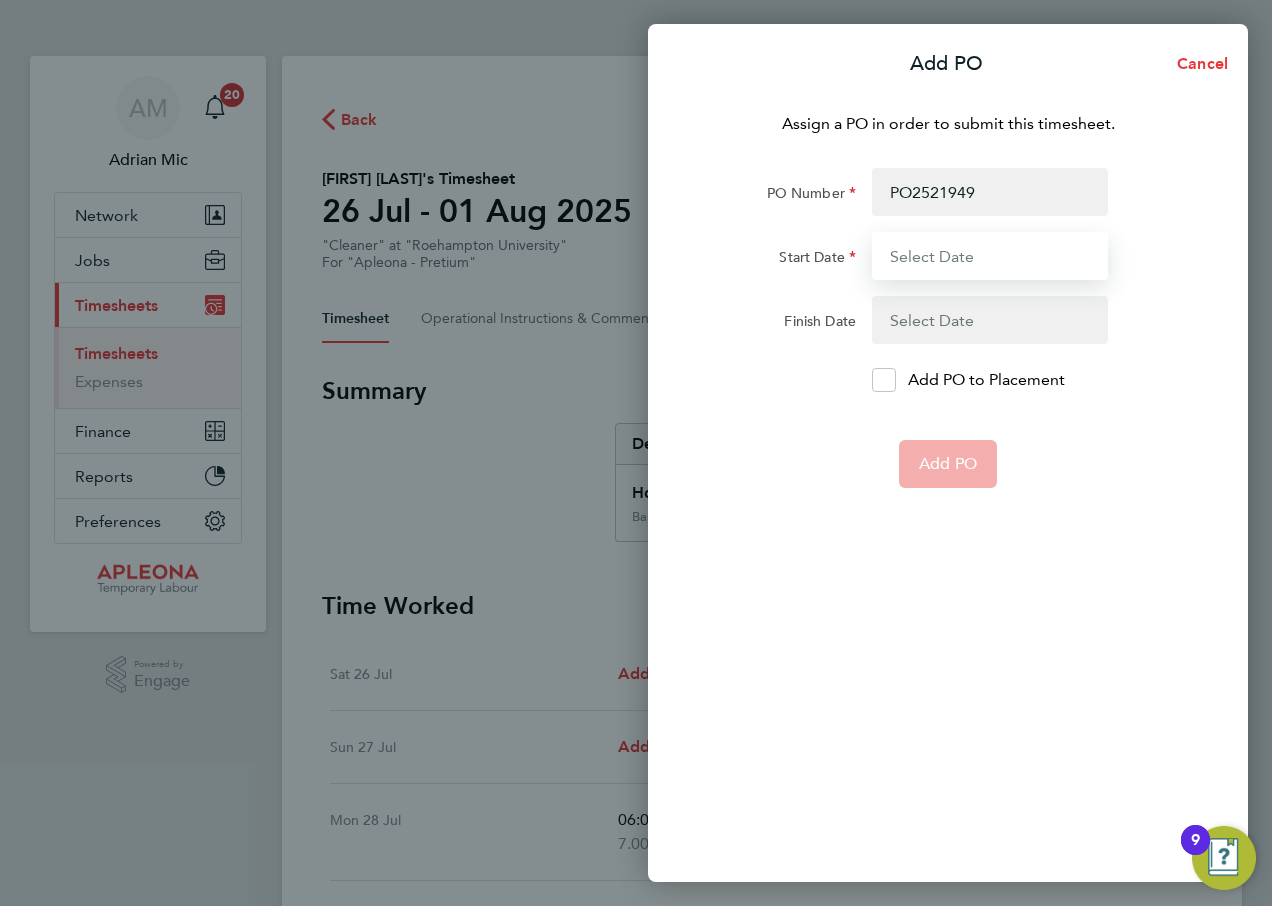 type on "26 Jul 25" 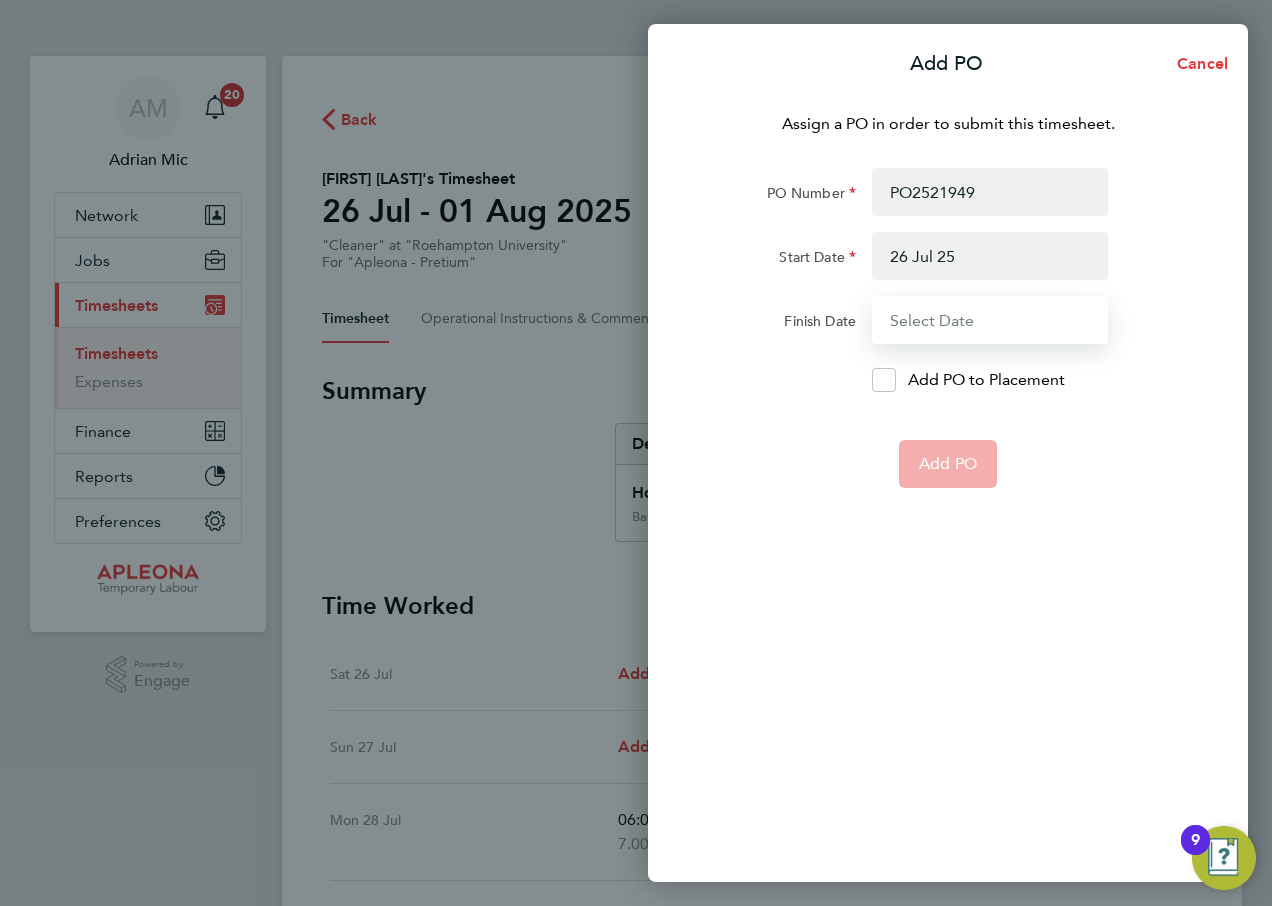 type on "01 Aug 25" 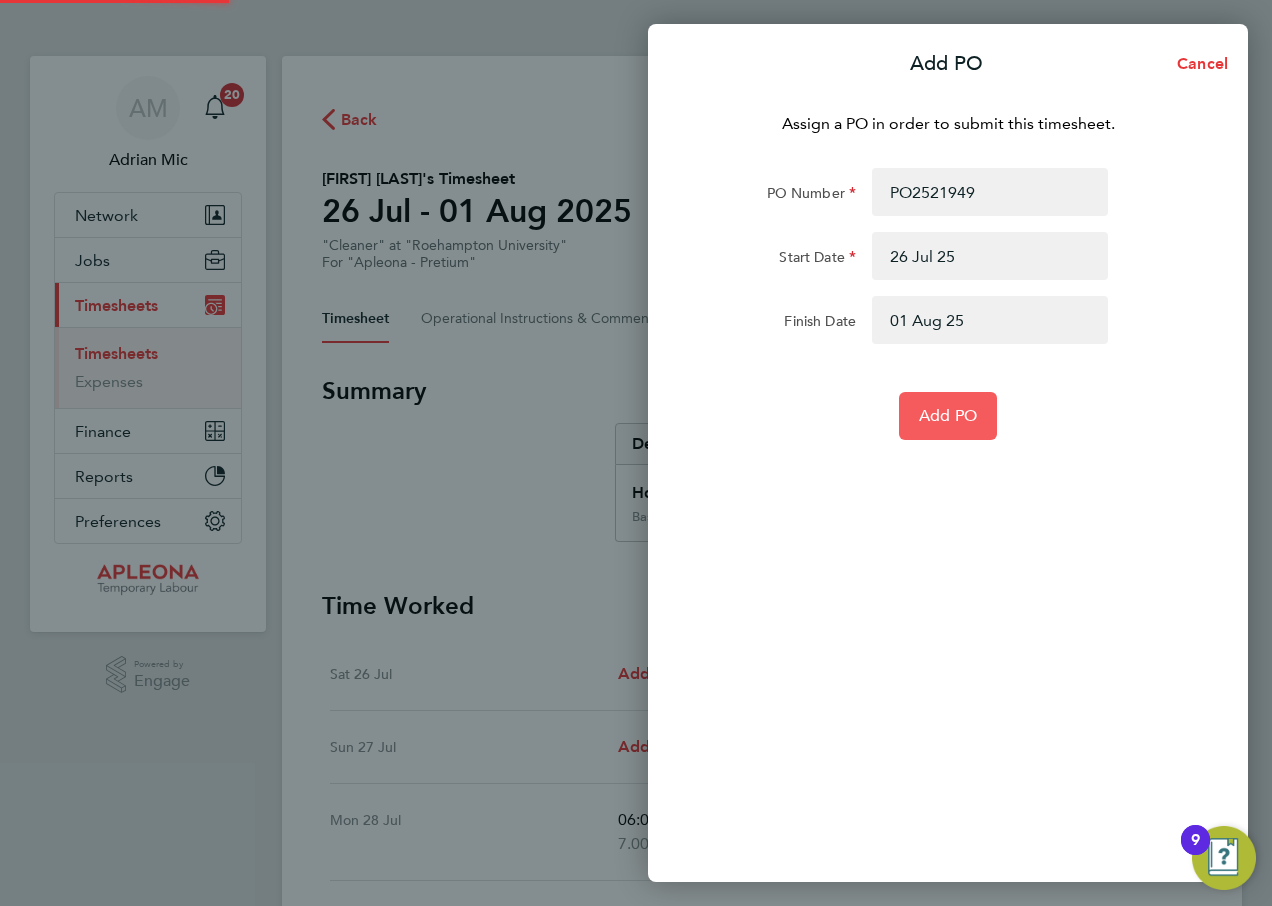 click on "Add PO" 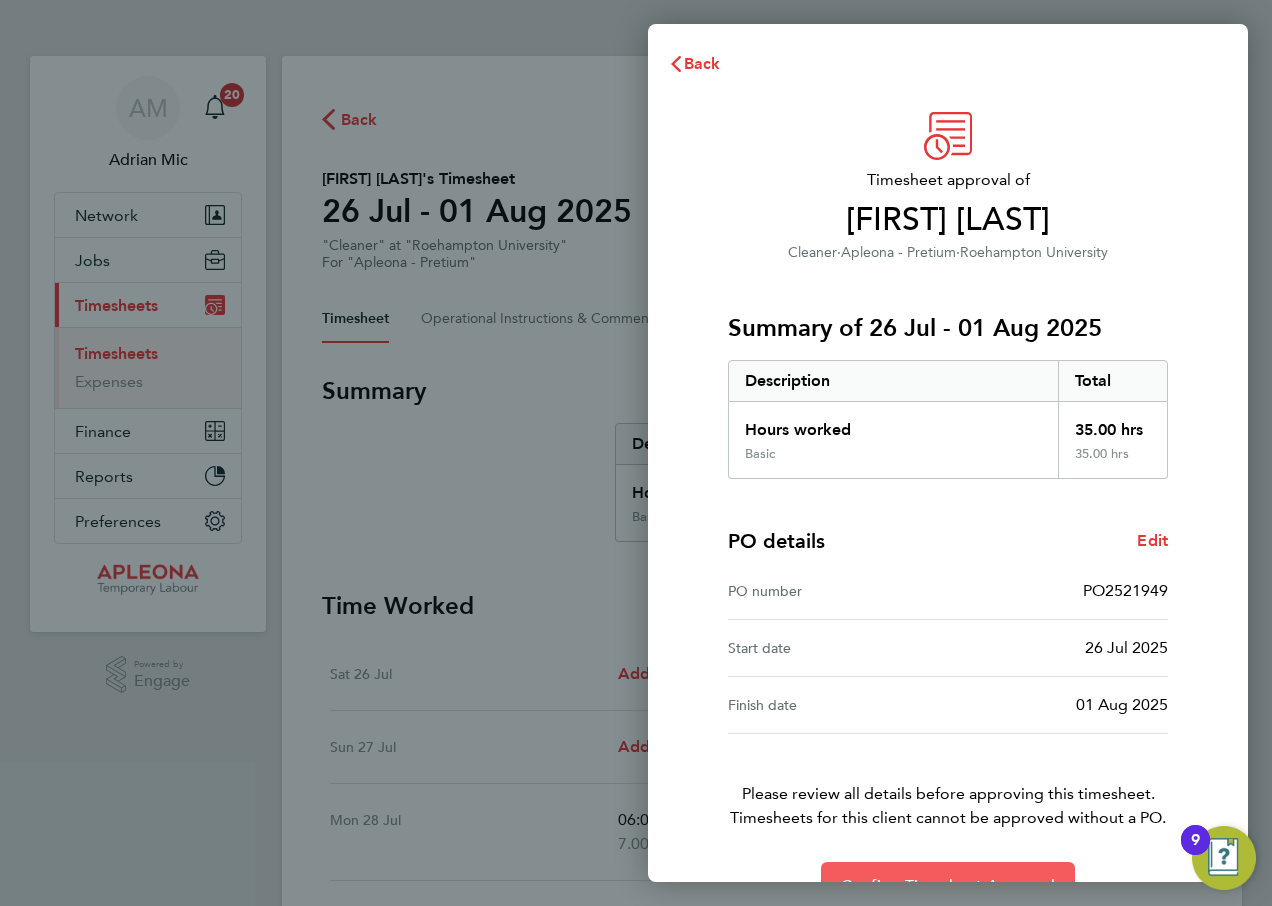 scroll, scrollTop: 52, scrollLeft: 0, axis: vertical 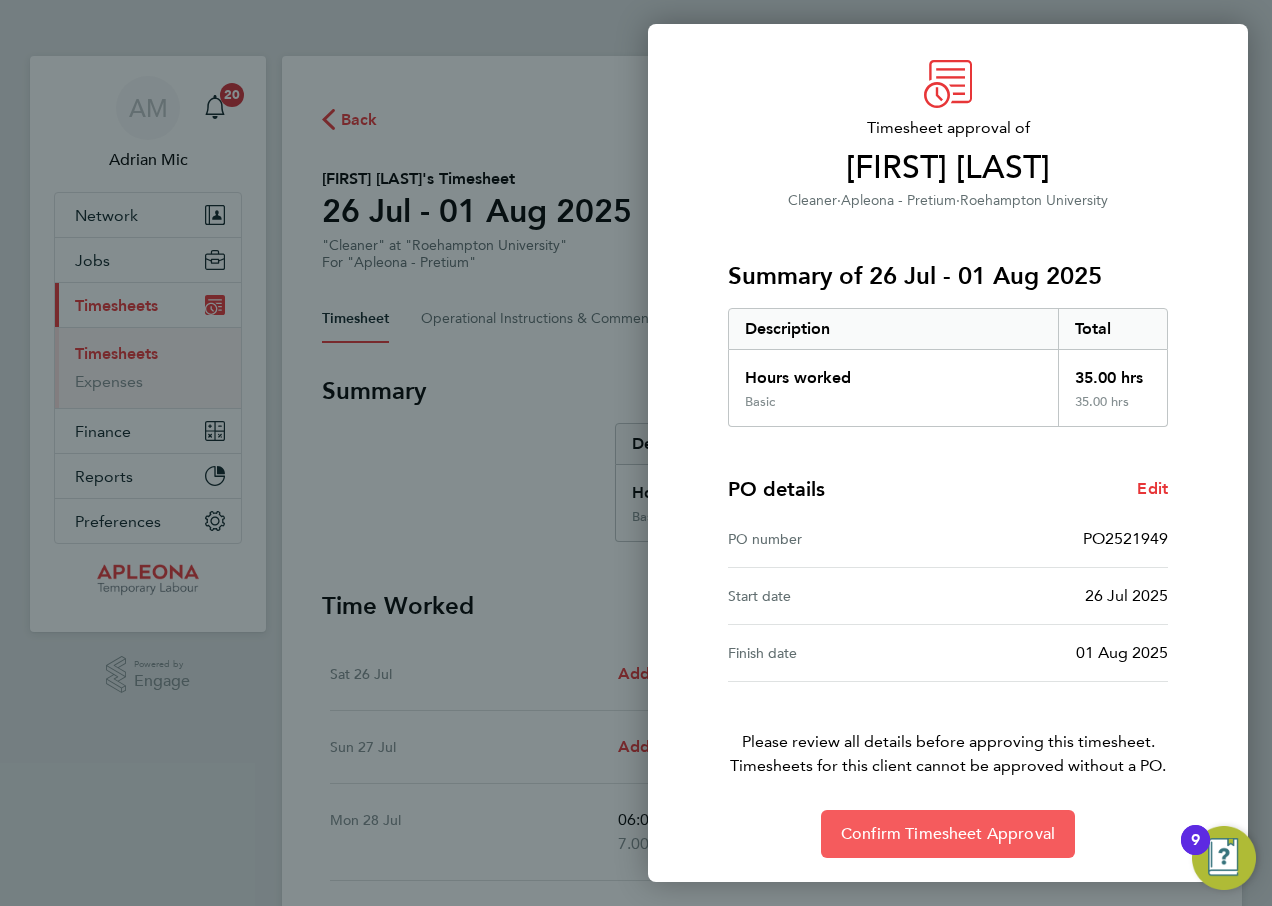 click on "Confirm Timesheet Approval" 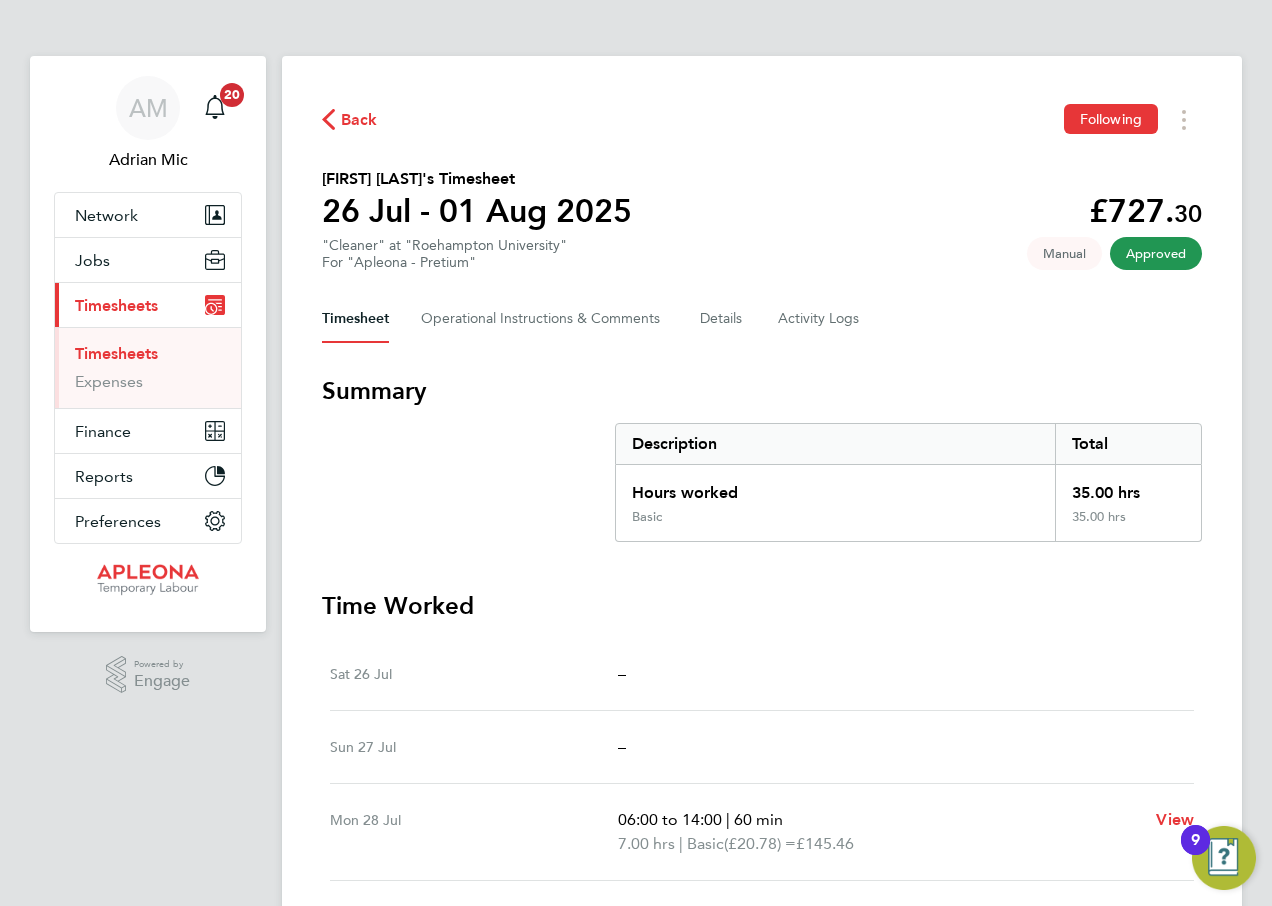 click on "Back" 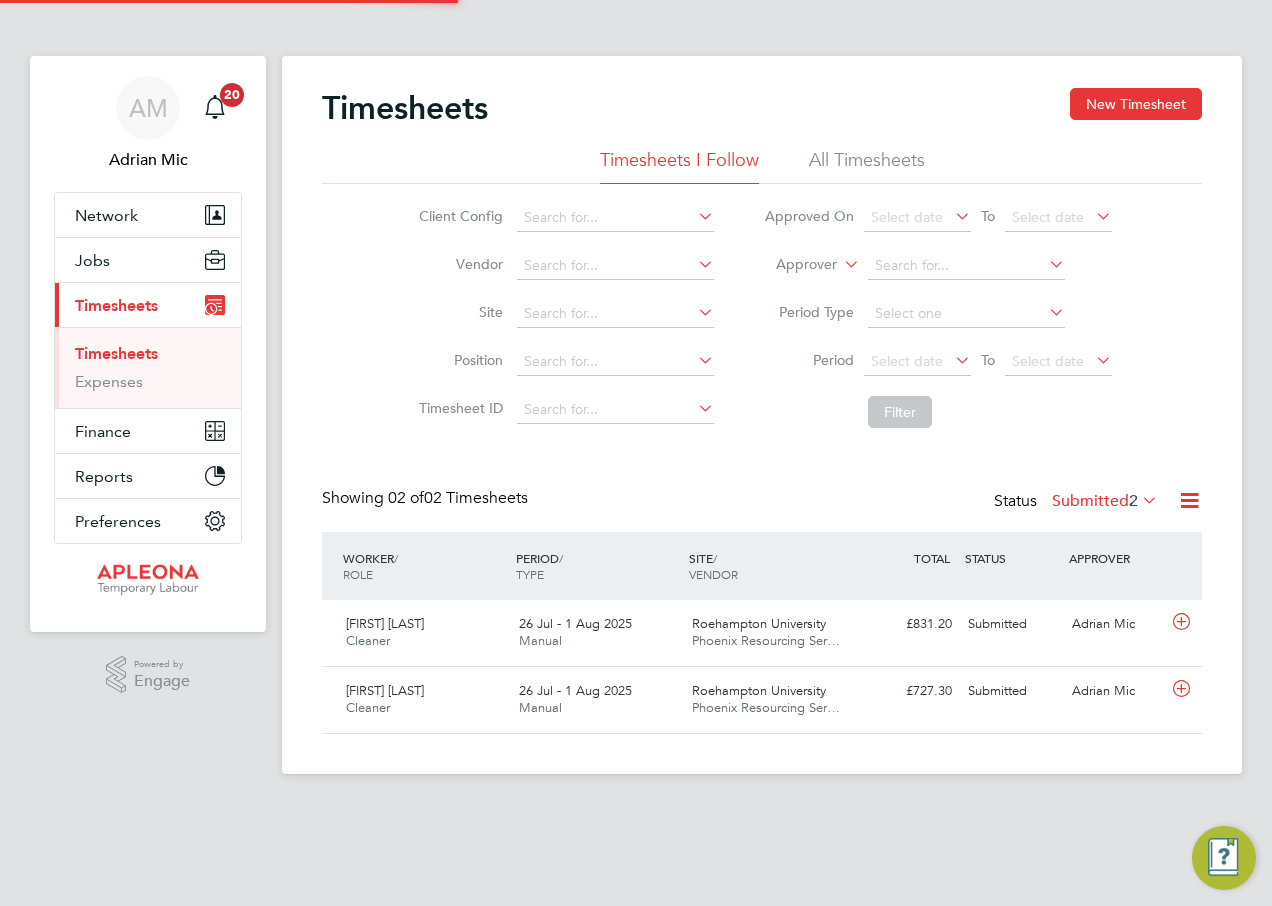 scroll, scrollTop: 10, scrollLeft: 10, axis: both 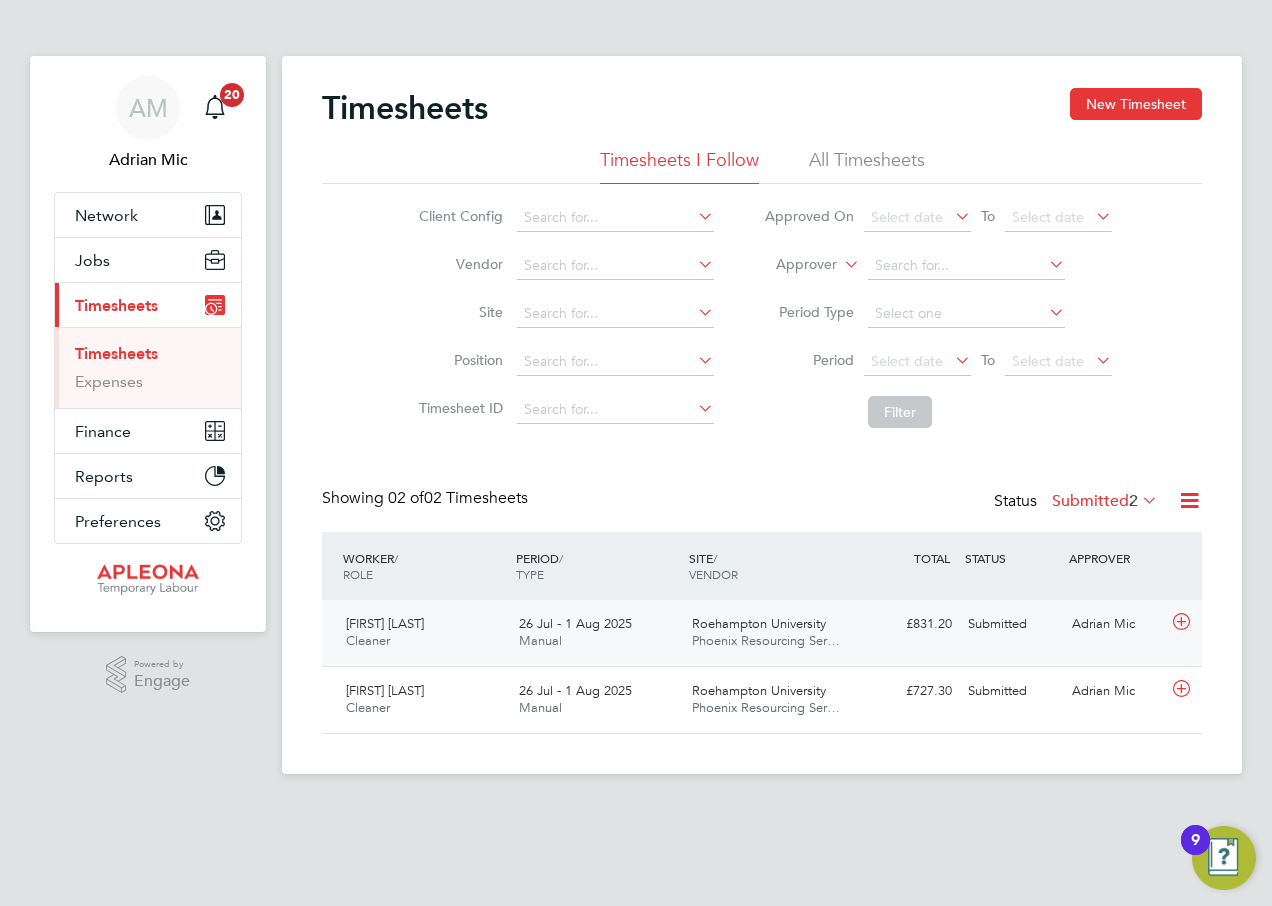 click on "Submitted" 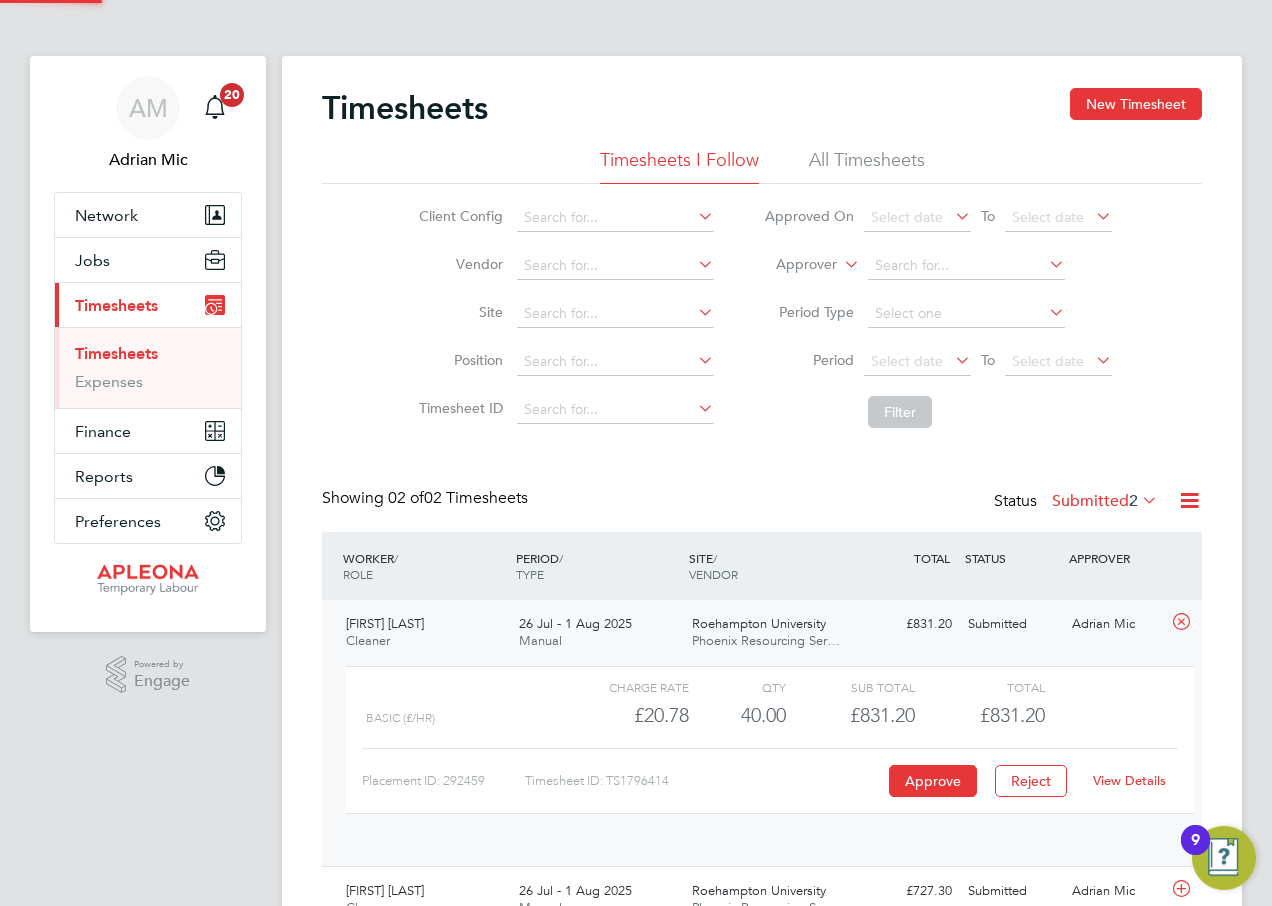 scroll, scrollTop: 10, scrollLeft: 10, axis: both 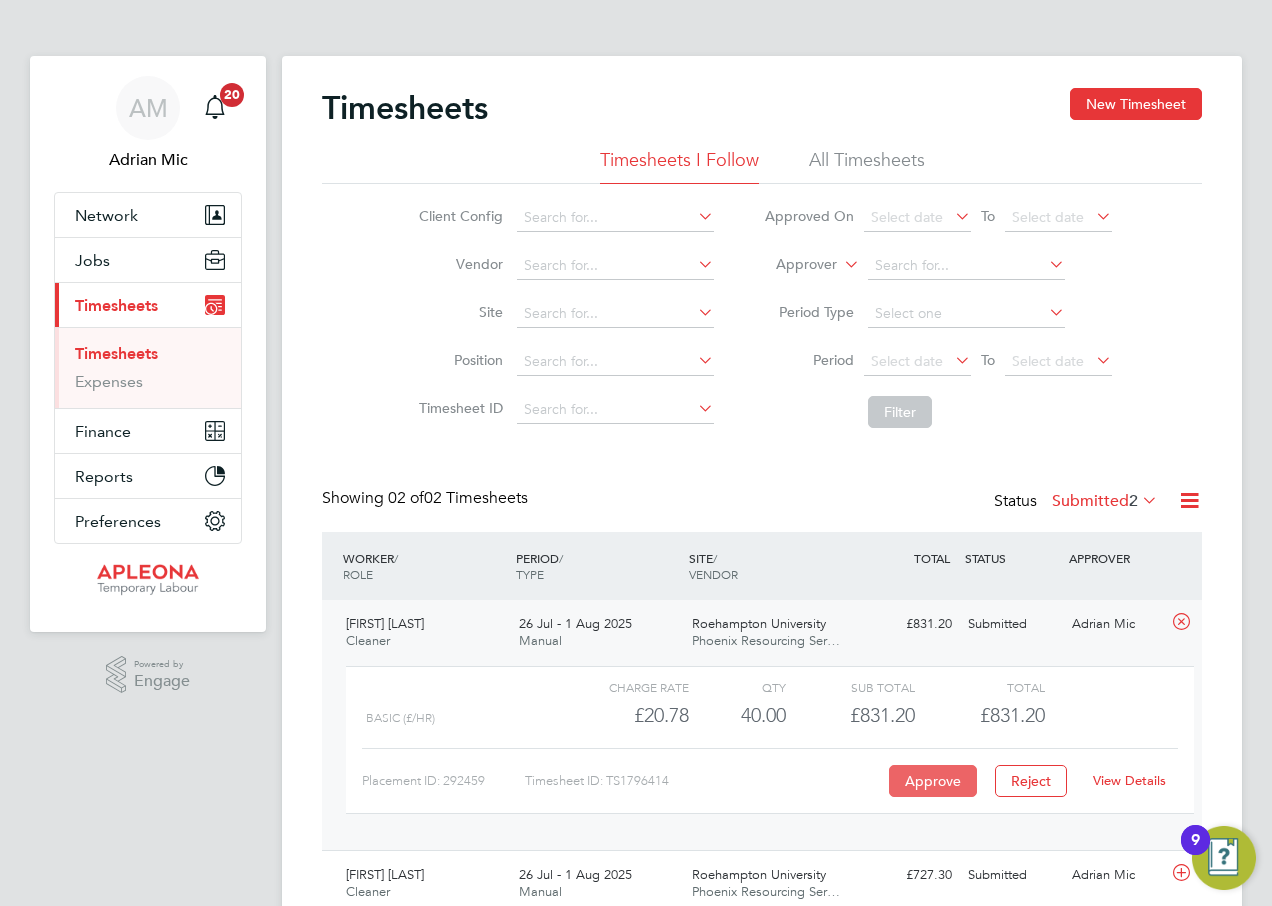 click on "Approve" 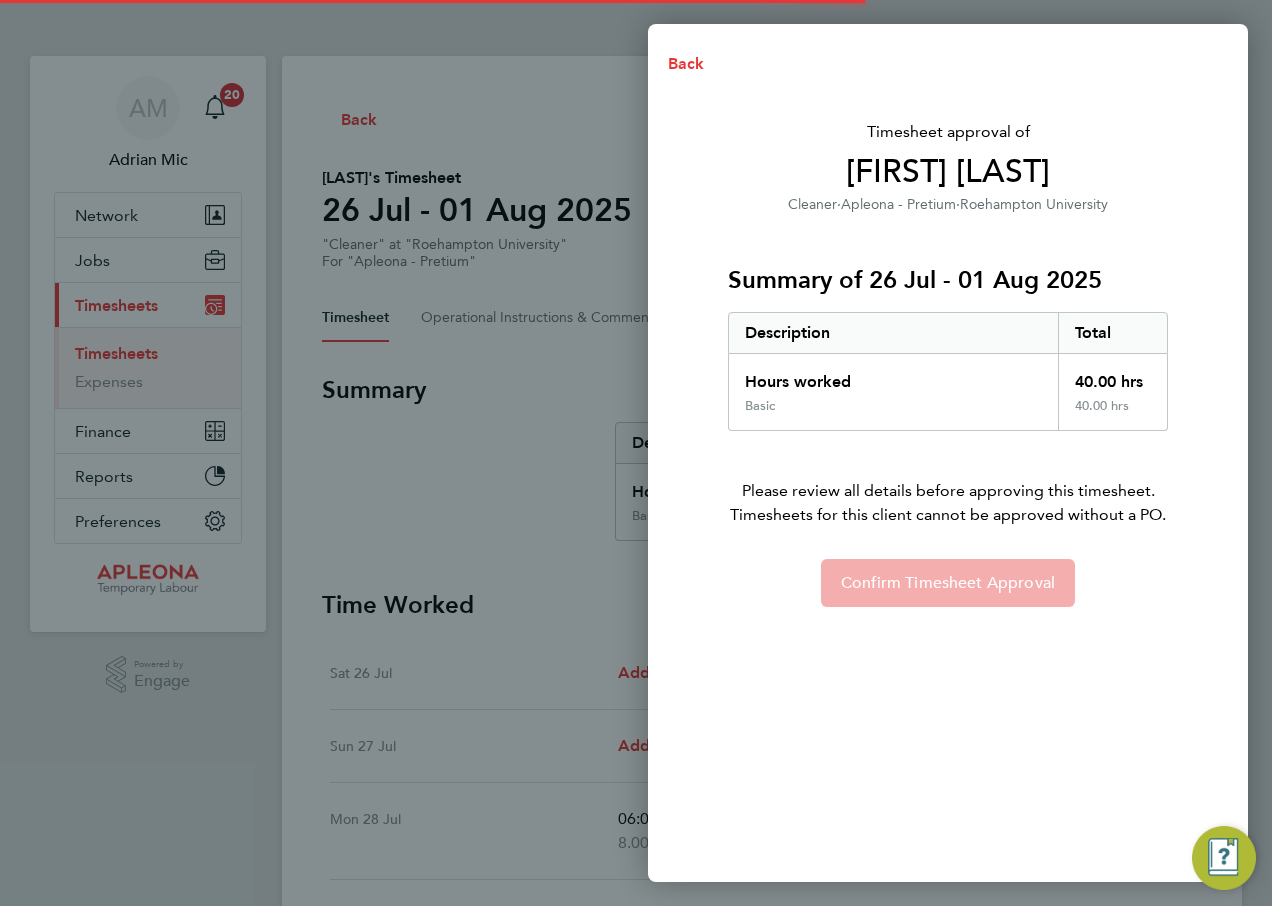 scroll, scrollTop: 0, scrollLeft: 0, axis: both 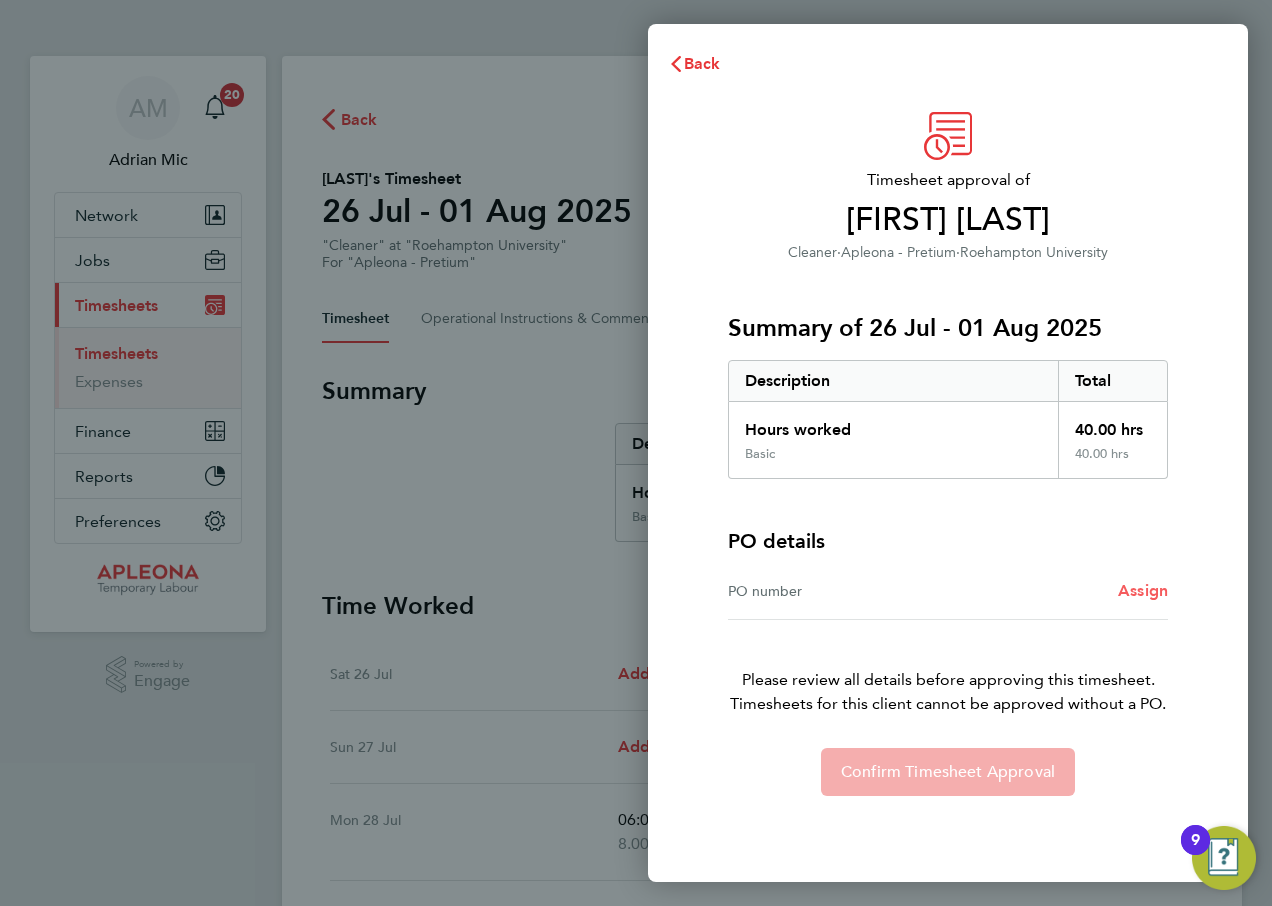 click on "Assign" at bounding box center (1143, 590) 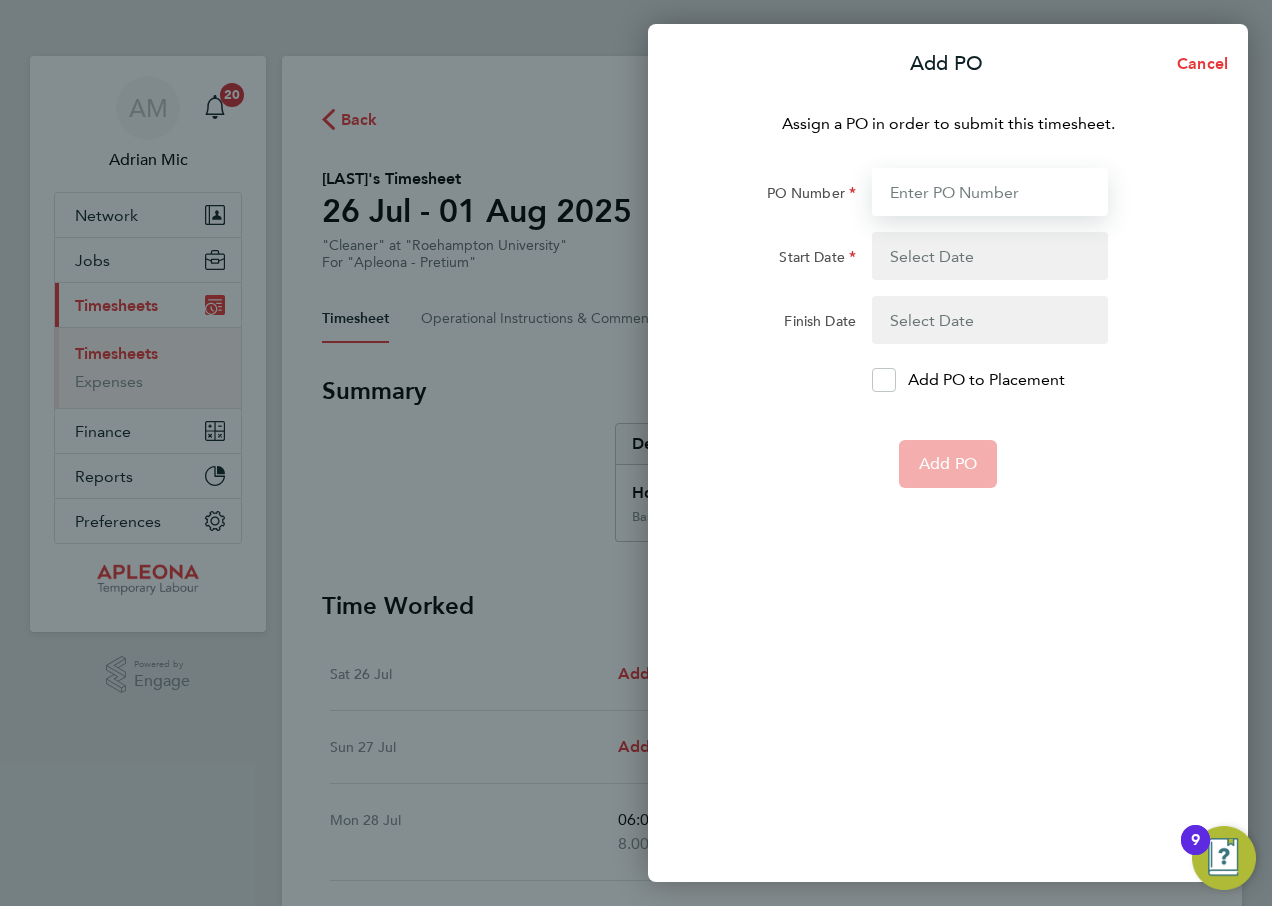 click on "PO Number" at bounding box center [990, 192] 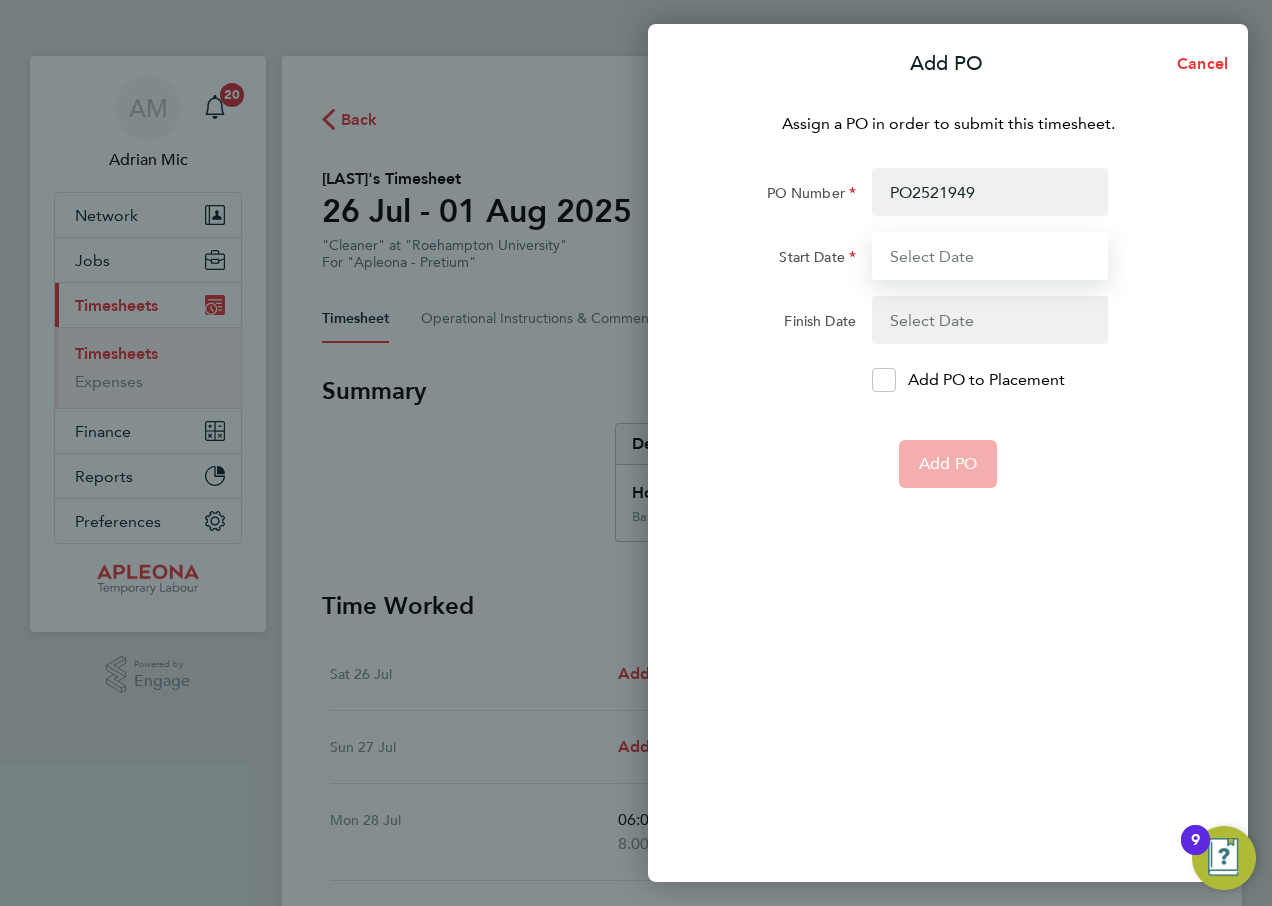 type on "26 Jul 25" 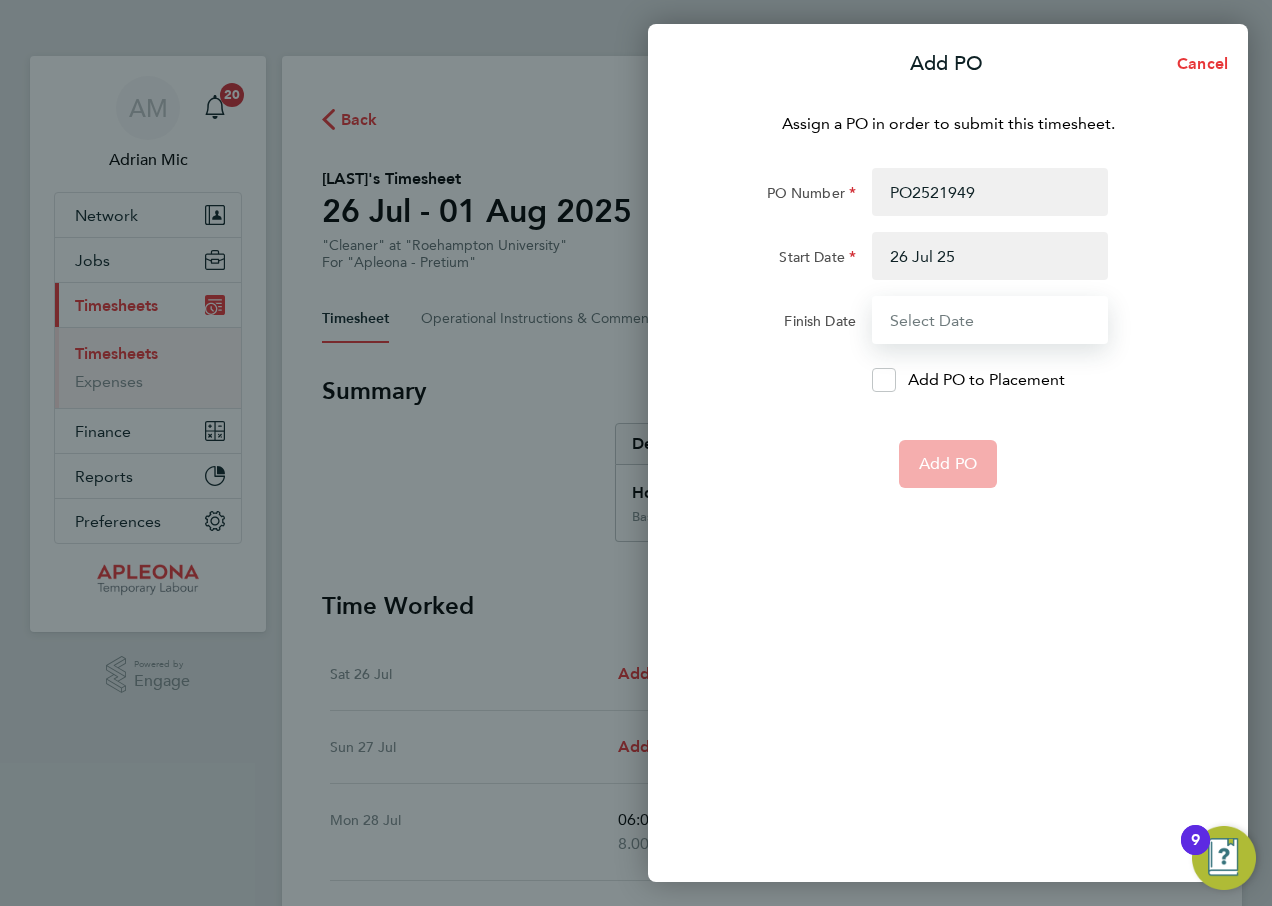 type on "01 Aug 25" 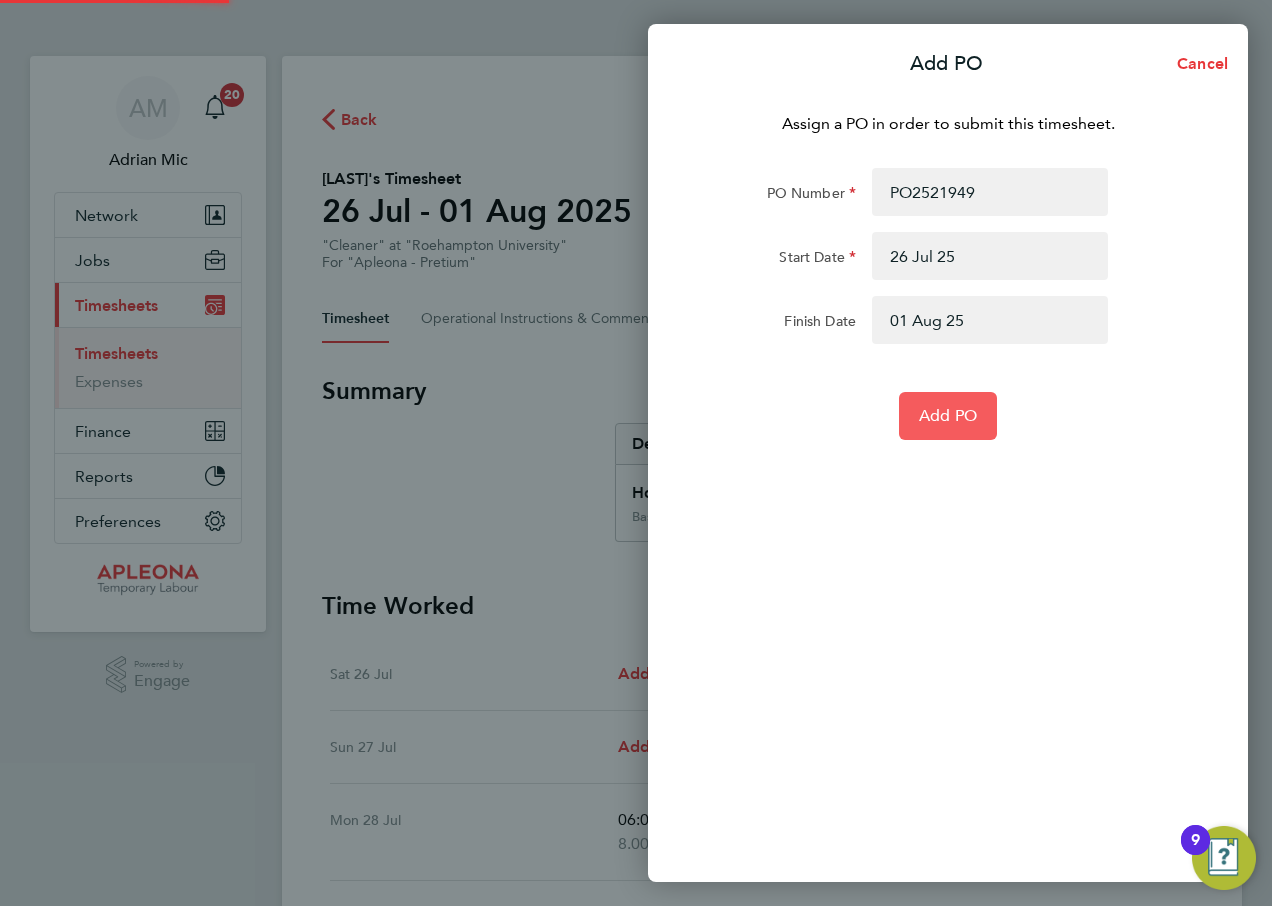 click on "Add PO" 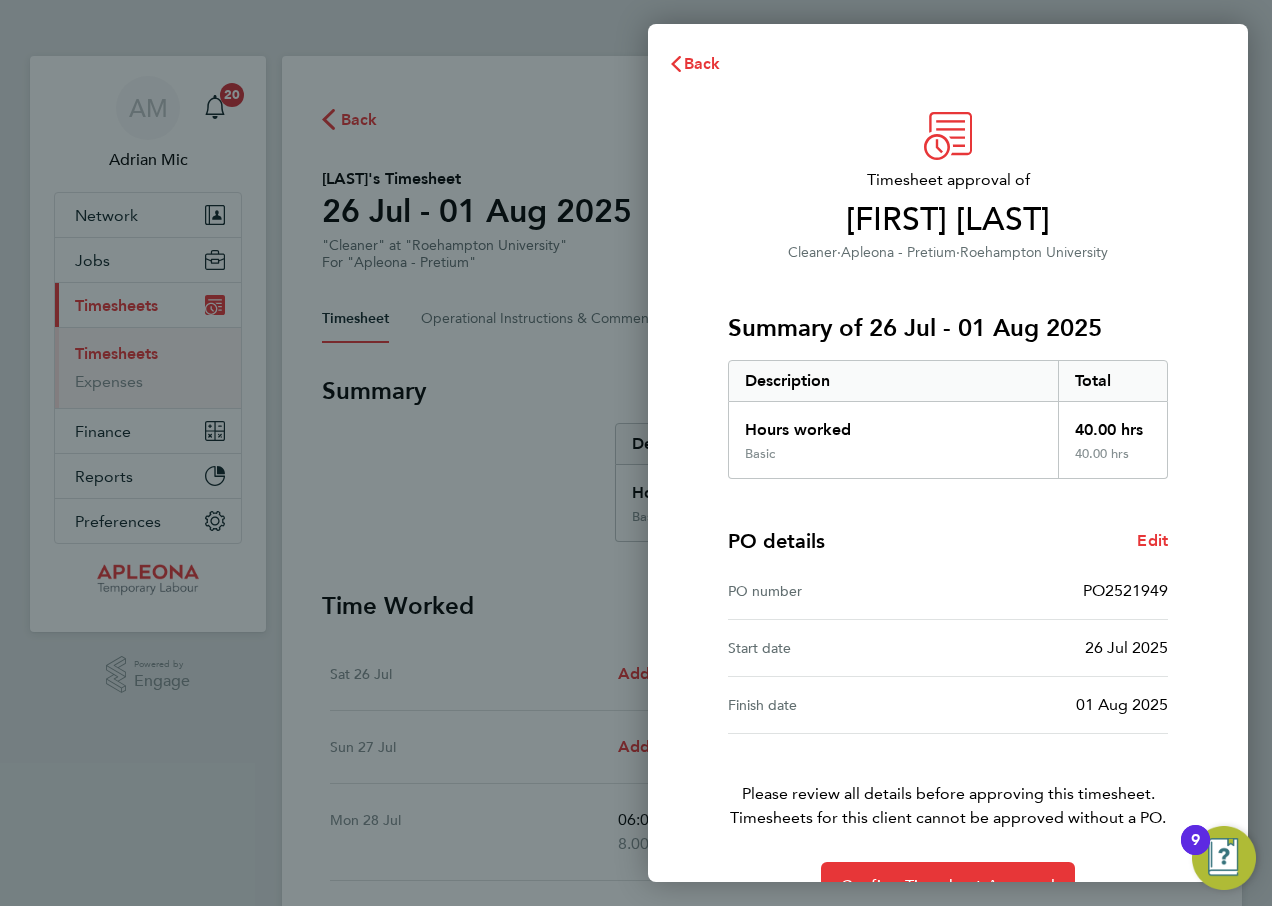 scroll, scrollTop: 52, scrollLeft: 0, axis: vertical 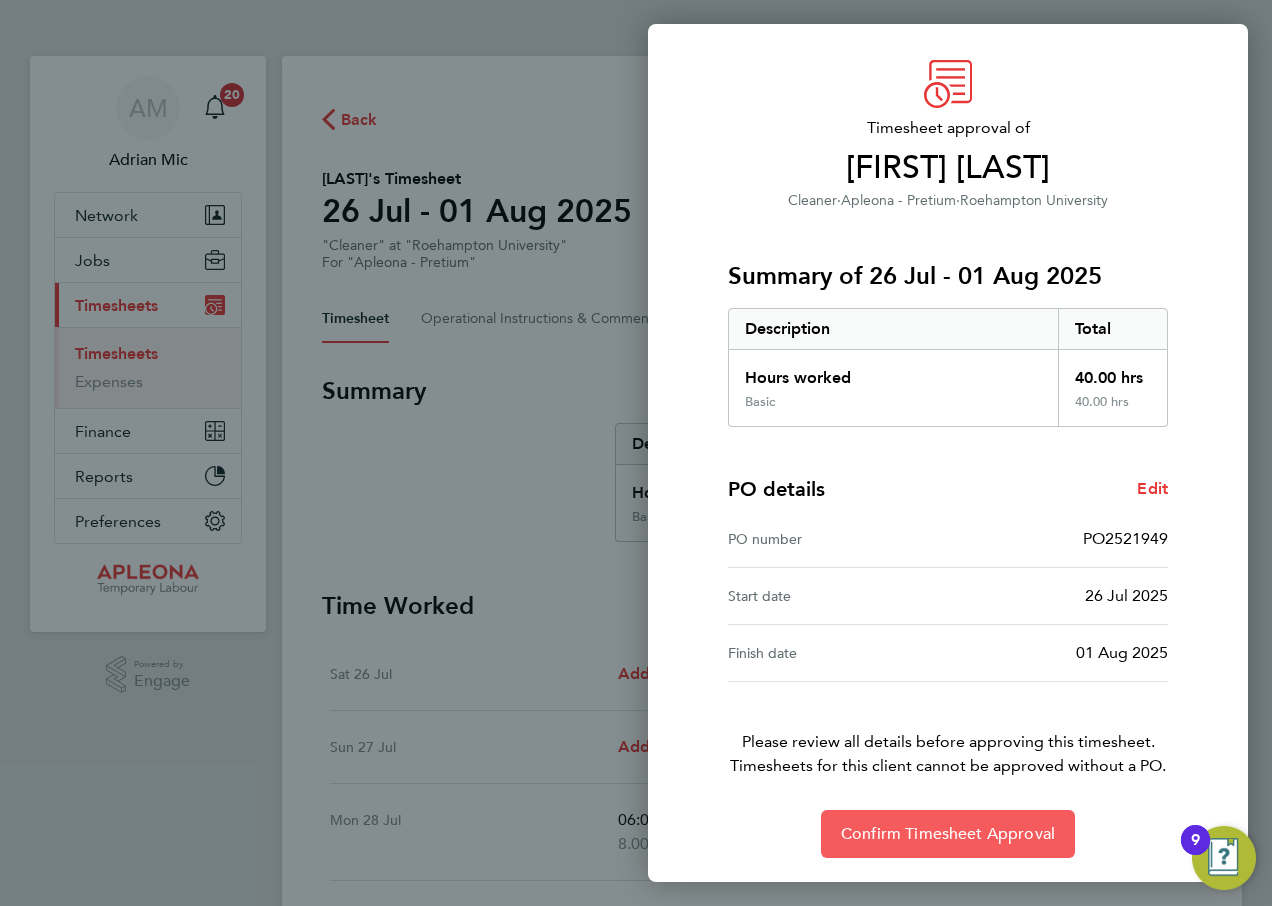 click on "Confirm Timesheet Approval" 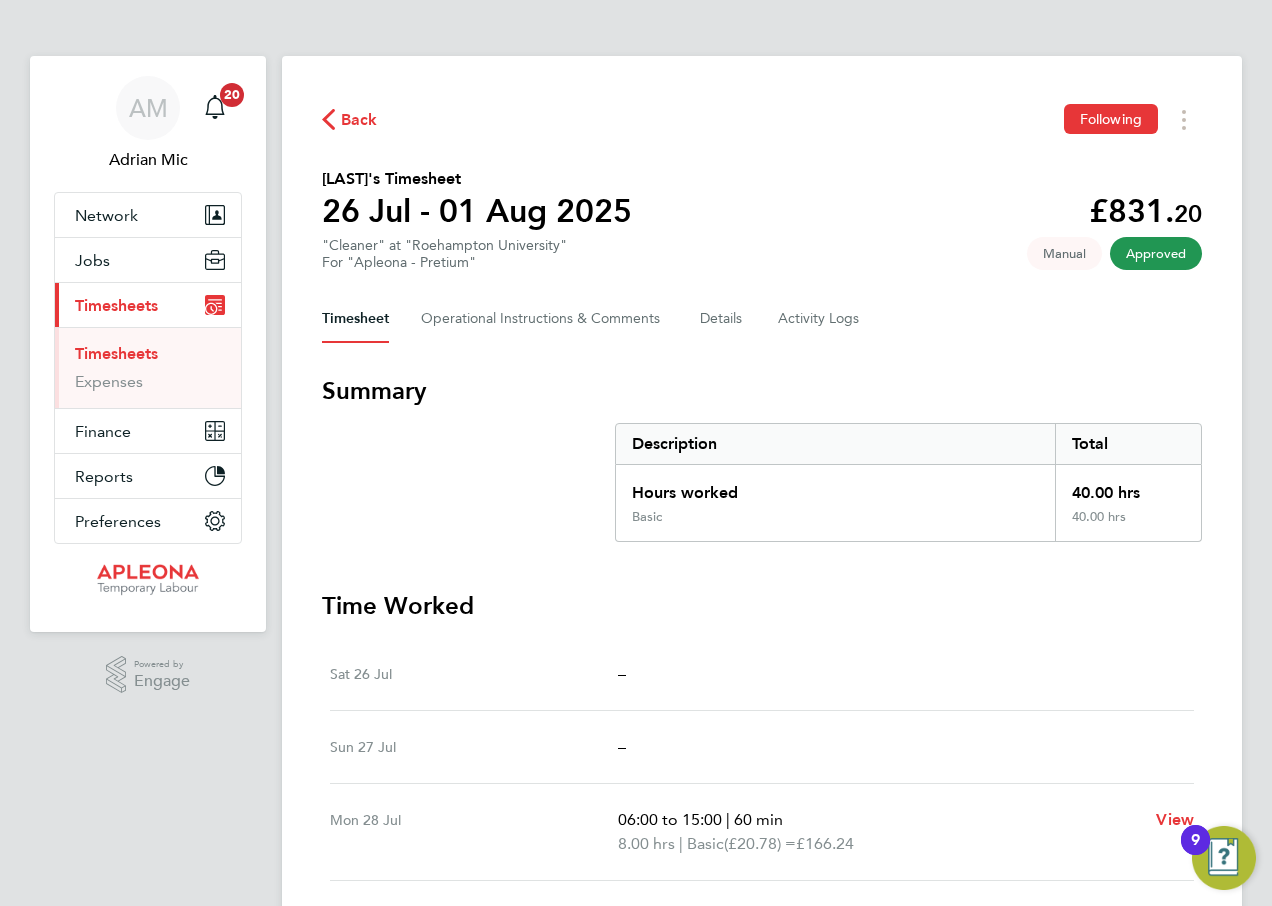 click on "Back" 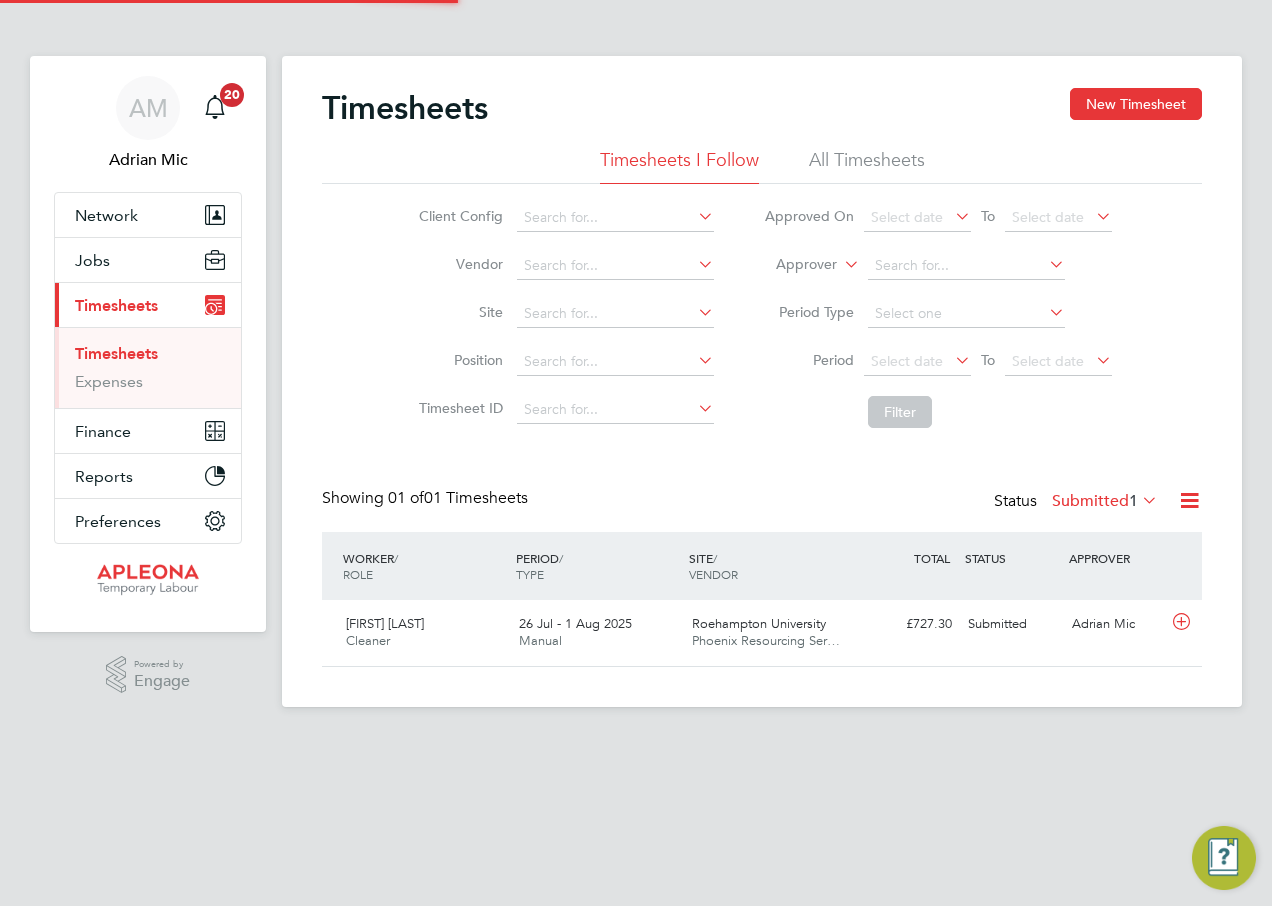 scroll, scrollTop: 10, scrollLeft: 10, axis: both 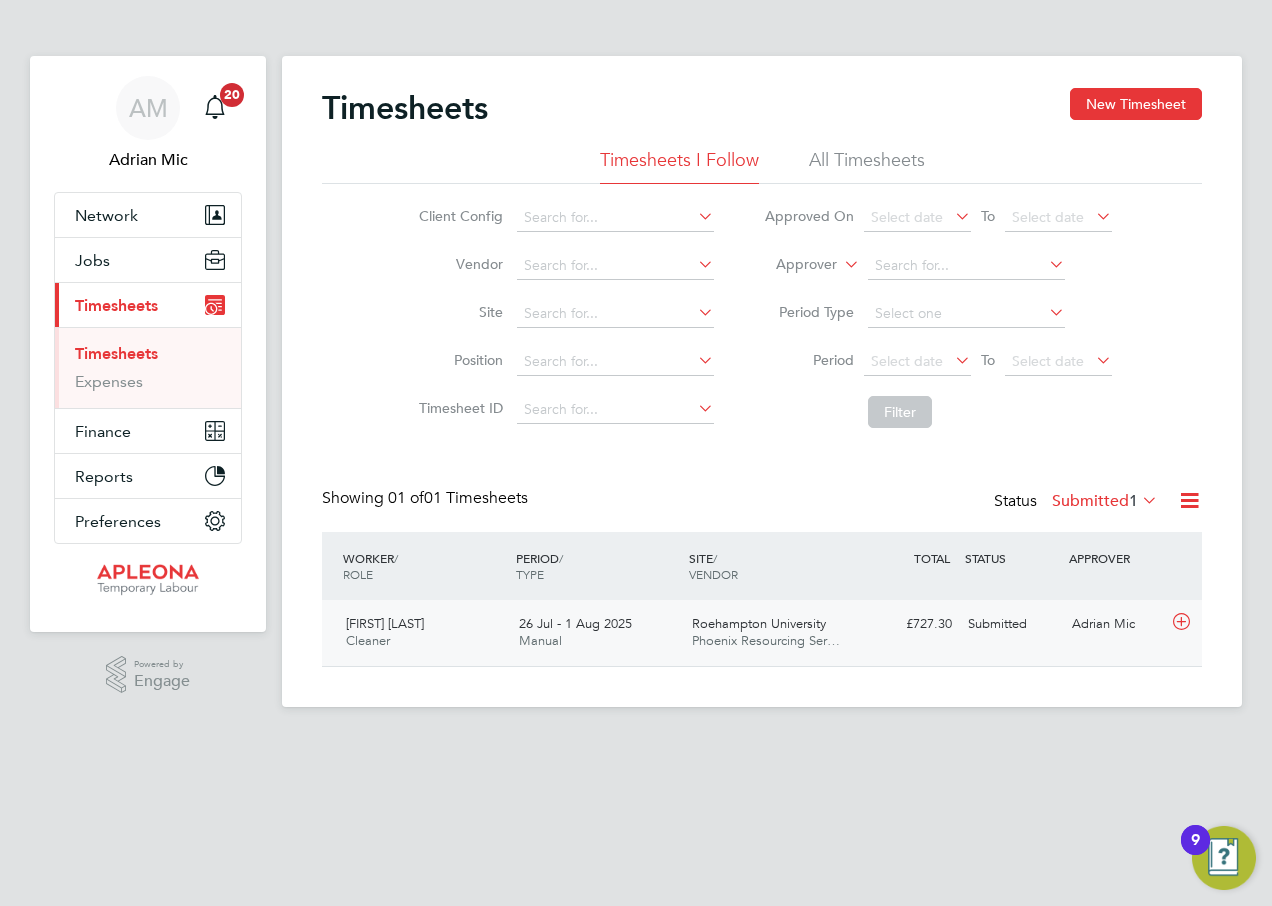 click on "Submitted" 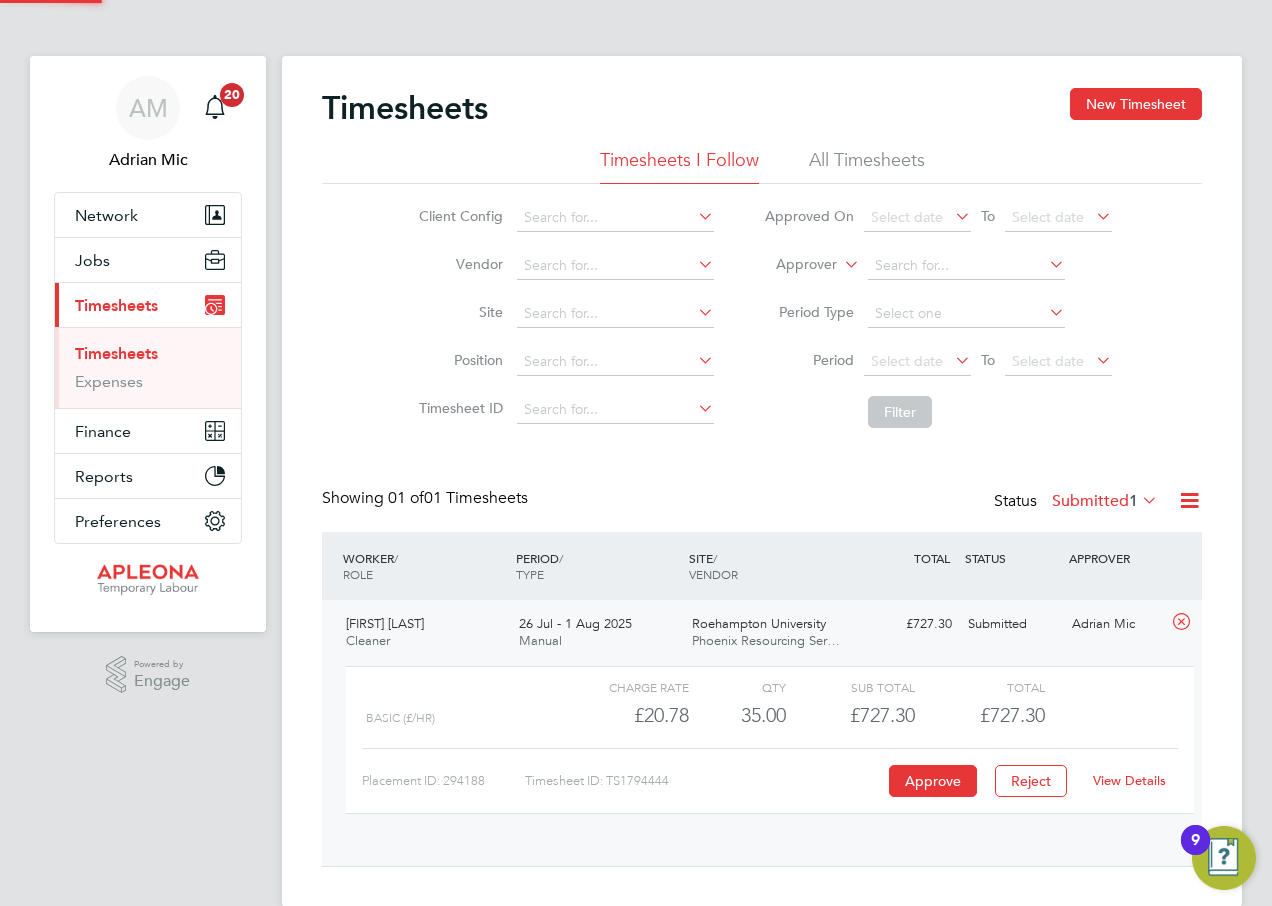 scroll, scrollTop: 10, scrollLeft: 10, axis: both 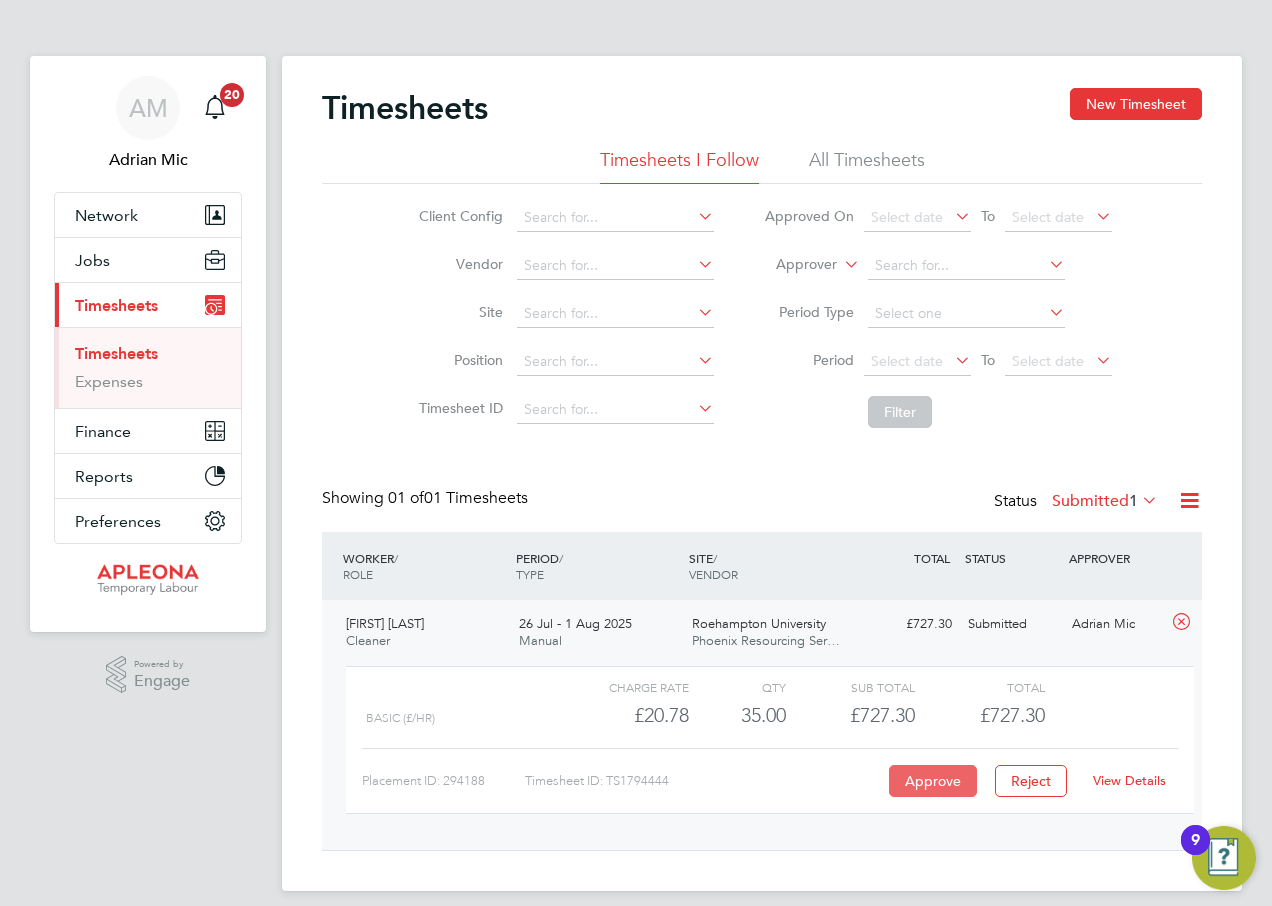 click on "Approve" 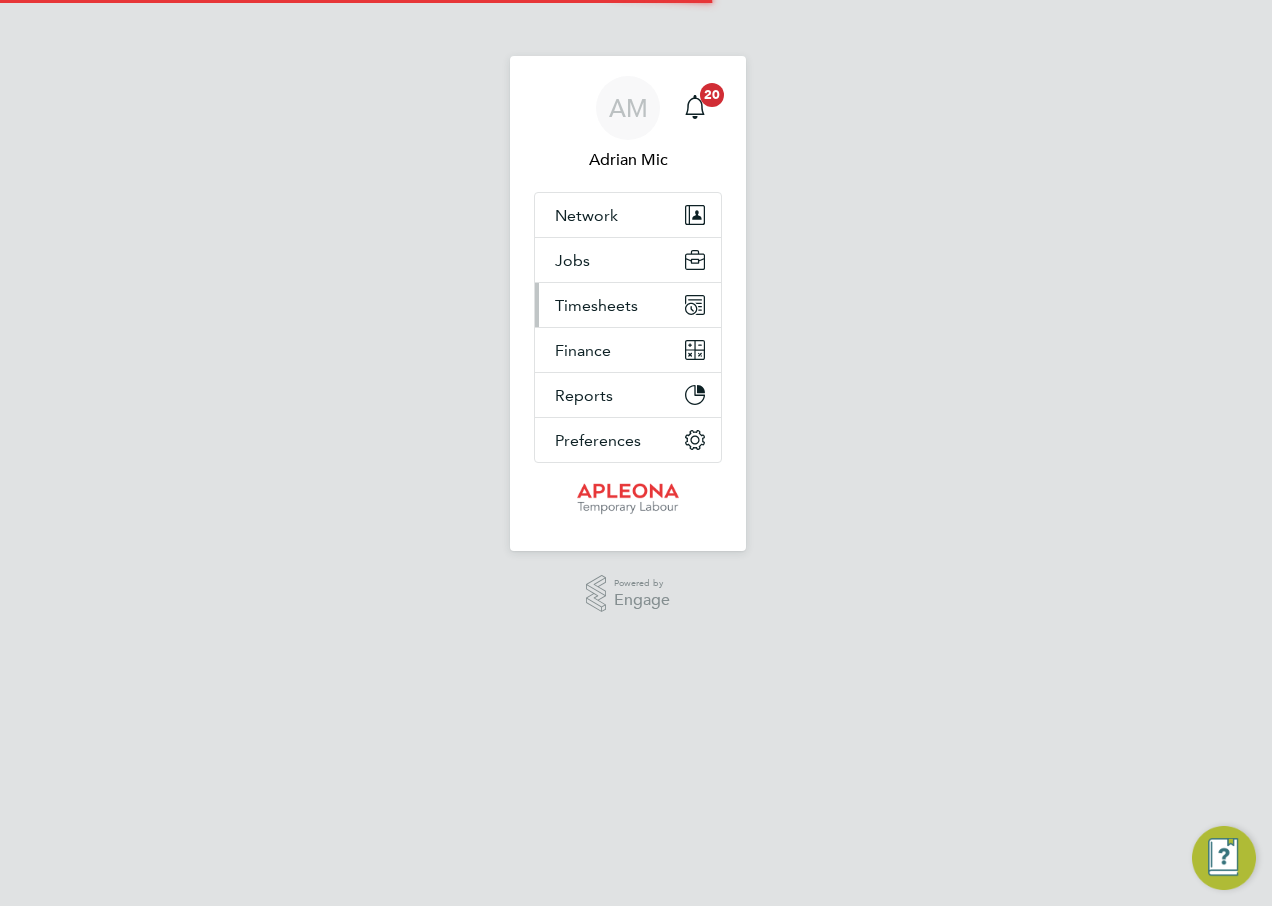 scroll, scrollTop: 0, scrollLeft: 0, axis: both 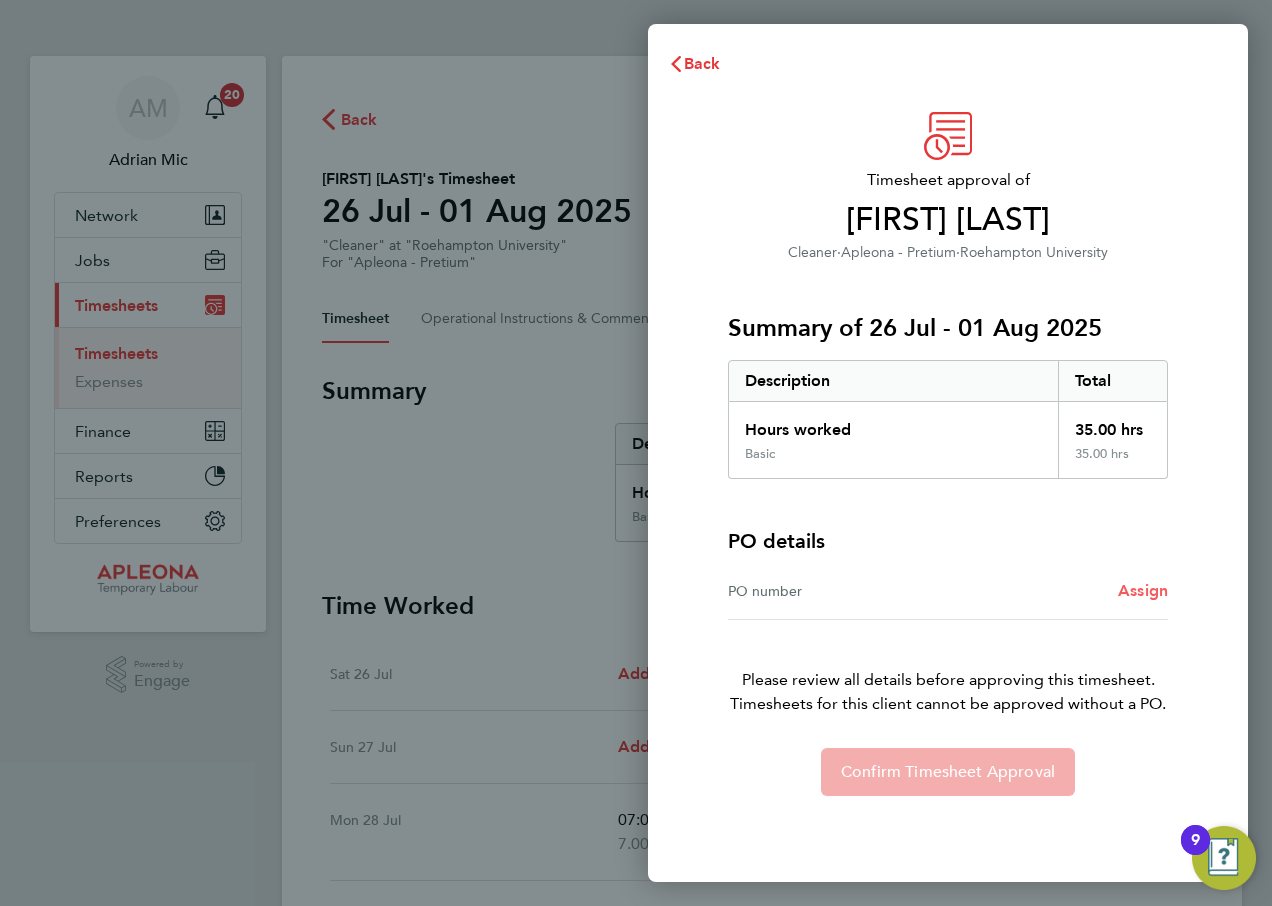 click on "Assign" at bounding box center [1143, 590] 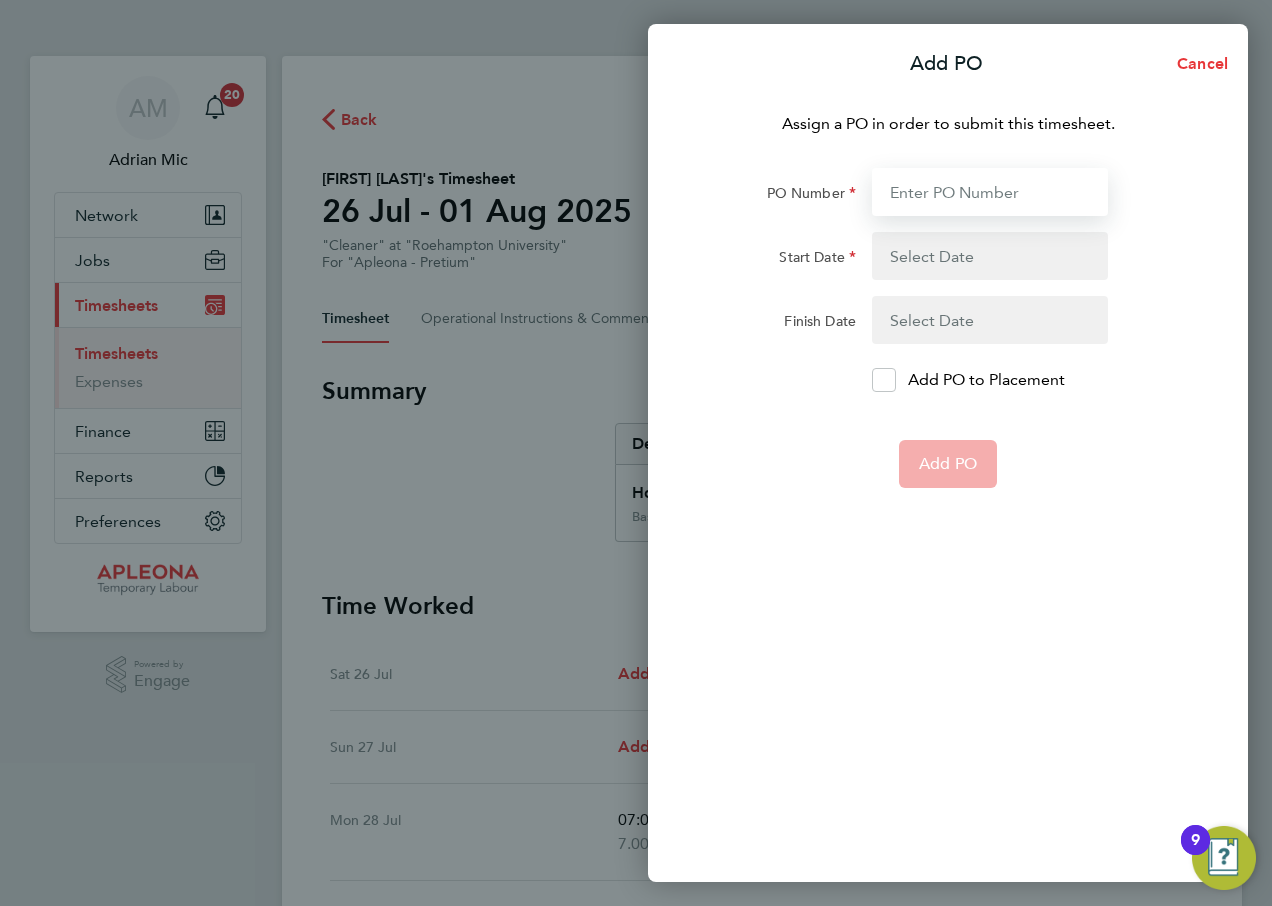 click on "PO Number" at bounding box center (990, 192) 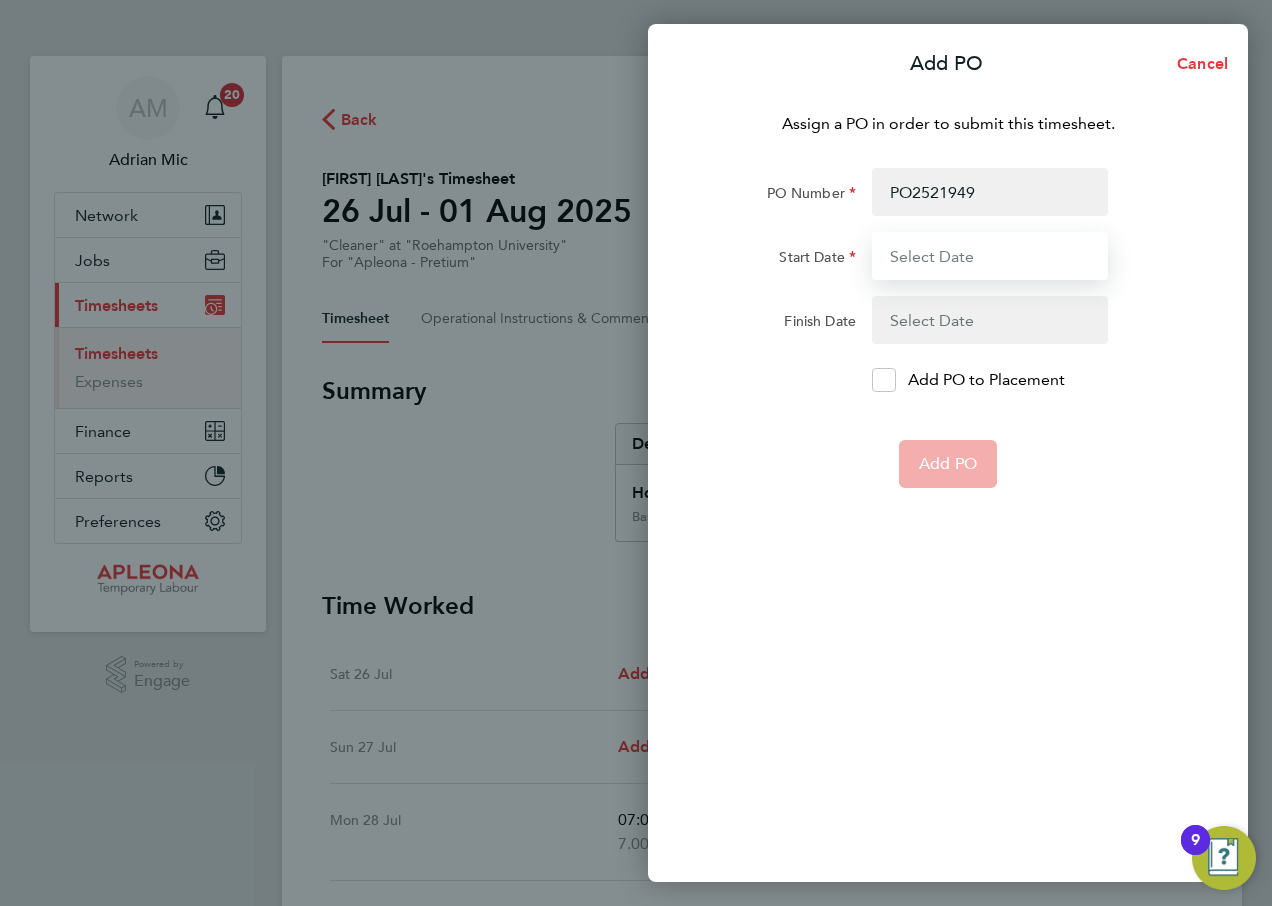 type on "26 Jul 25" 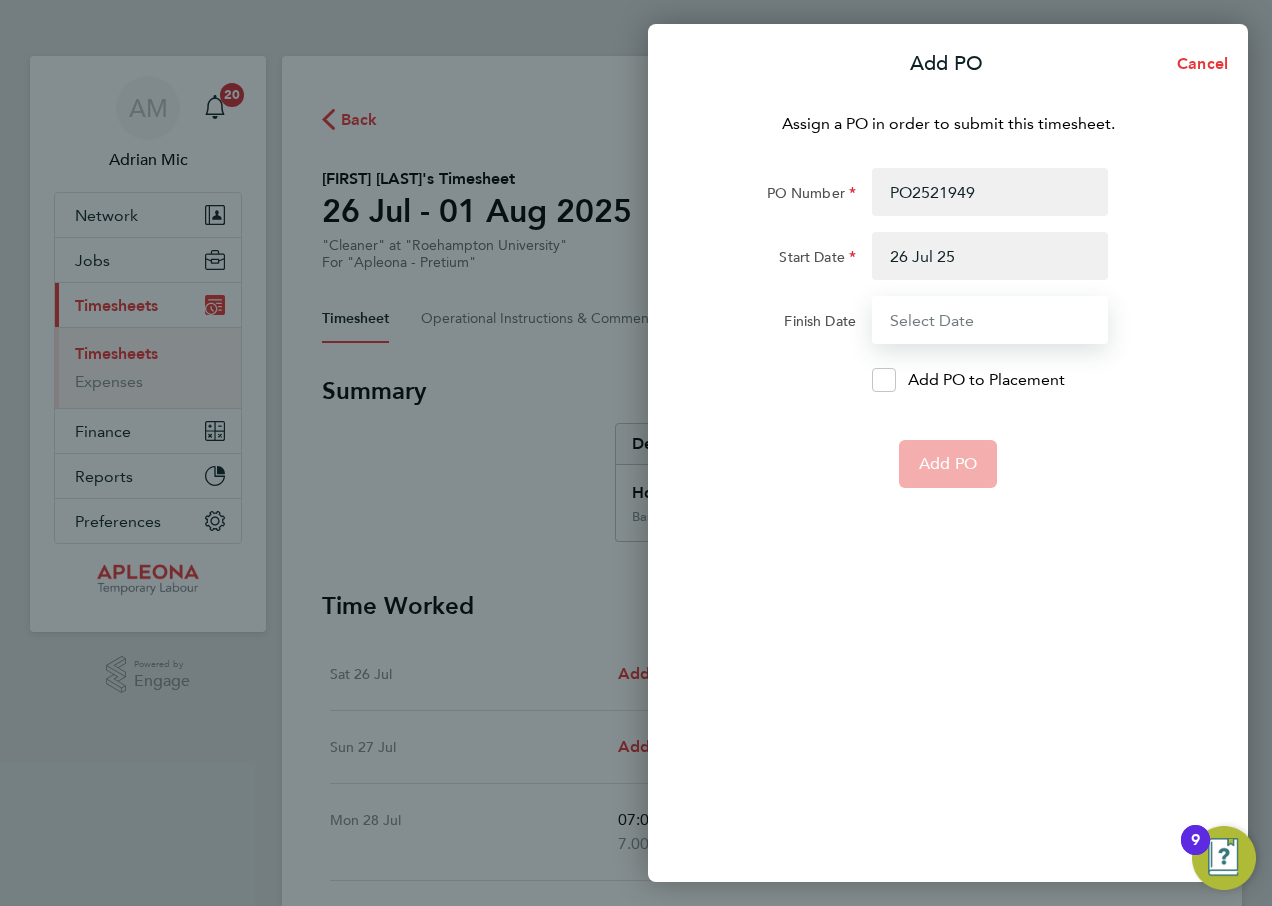 type on "01 Aug 25" 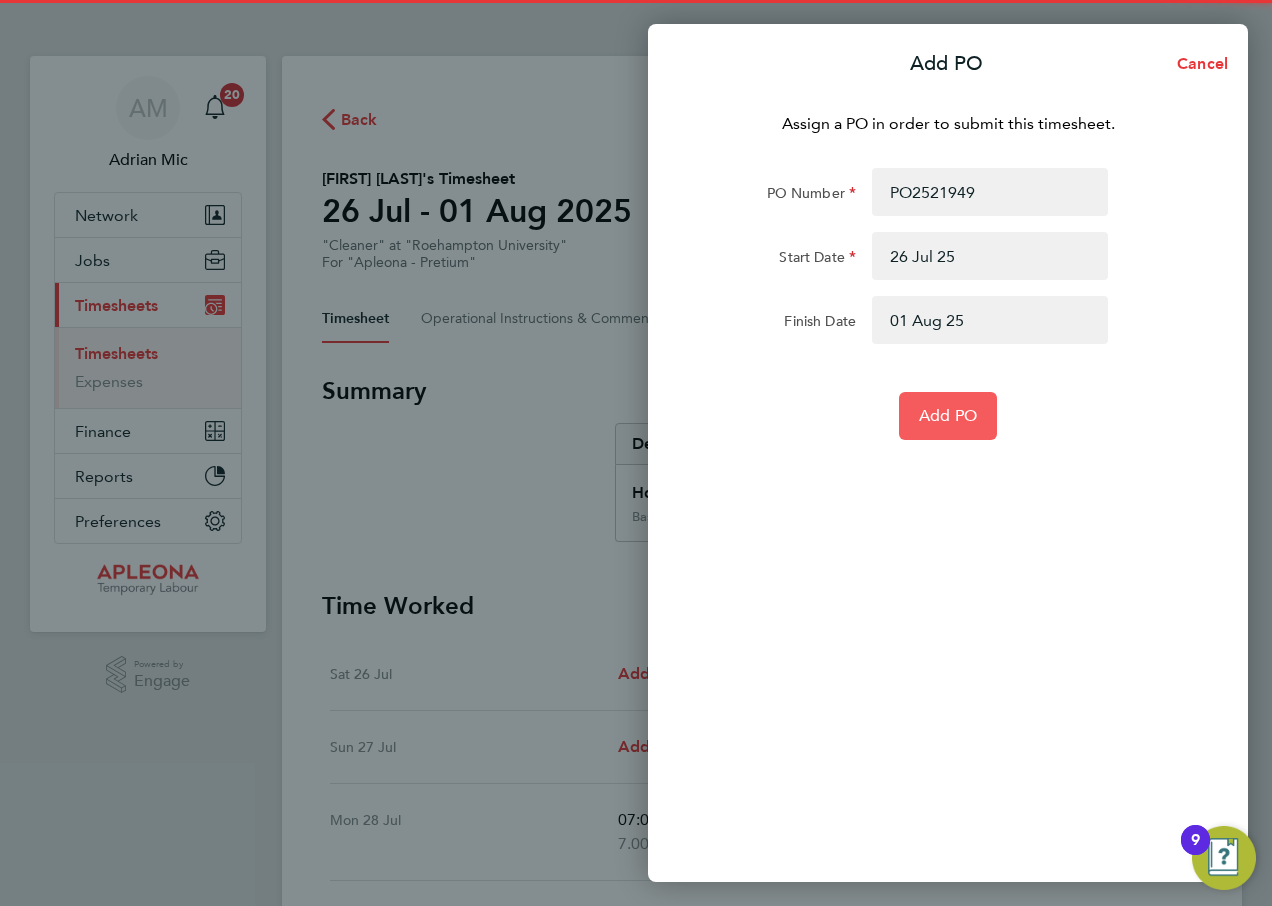 click on "Add PO" 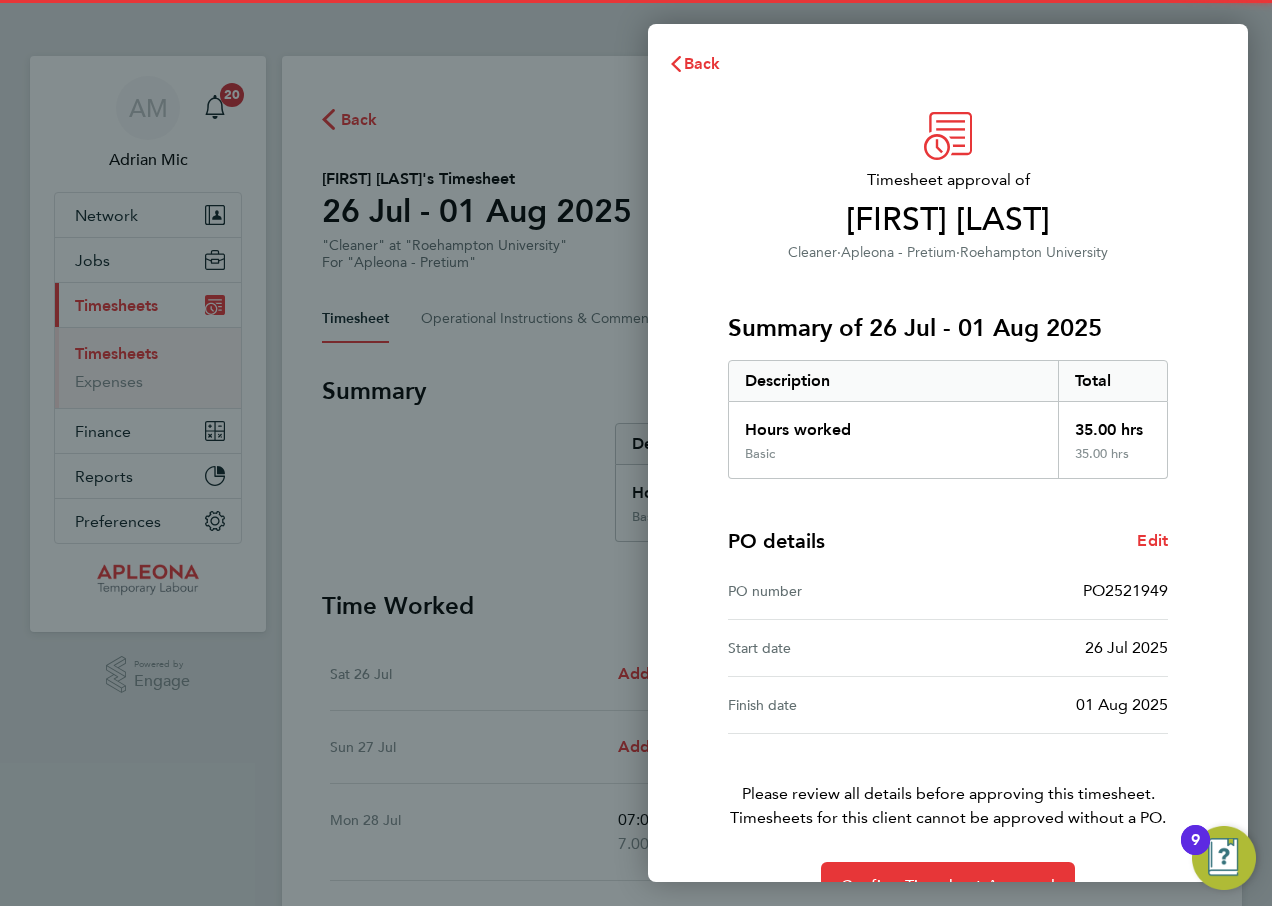 scroll, scrollTop: 52, scrollLeft: 0, axis: vertical 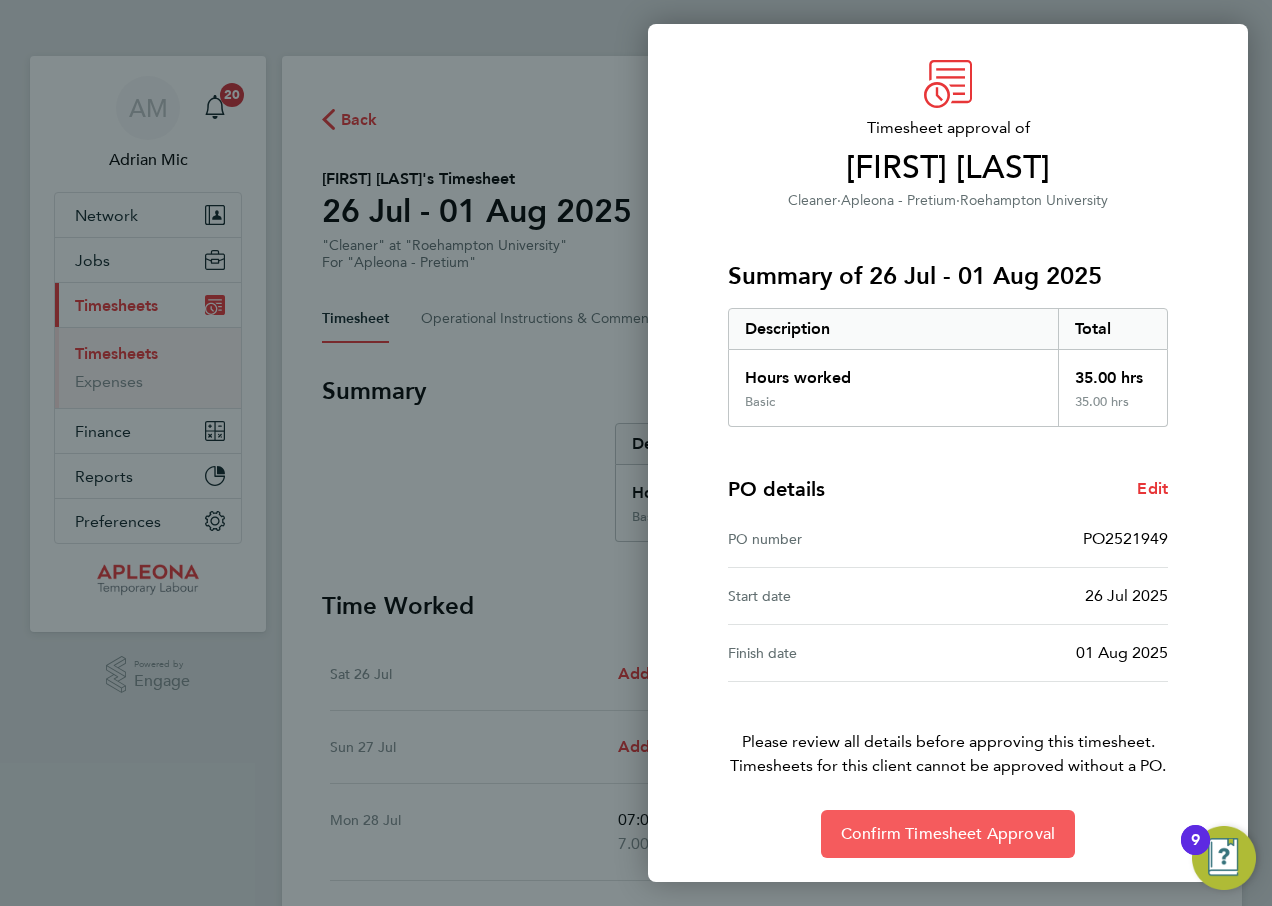 click on "Confirm Timesheet Approval" 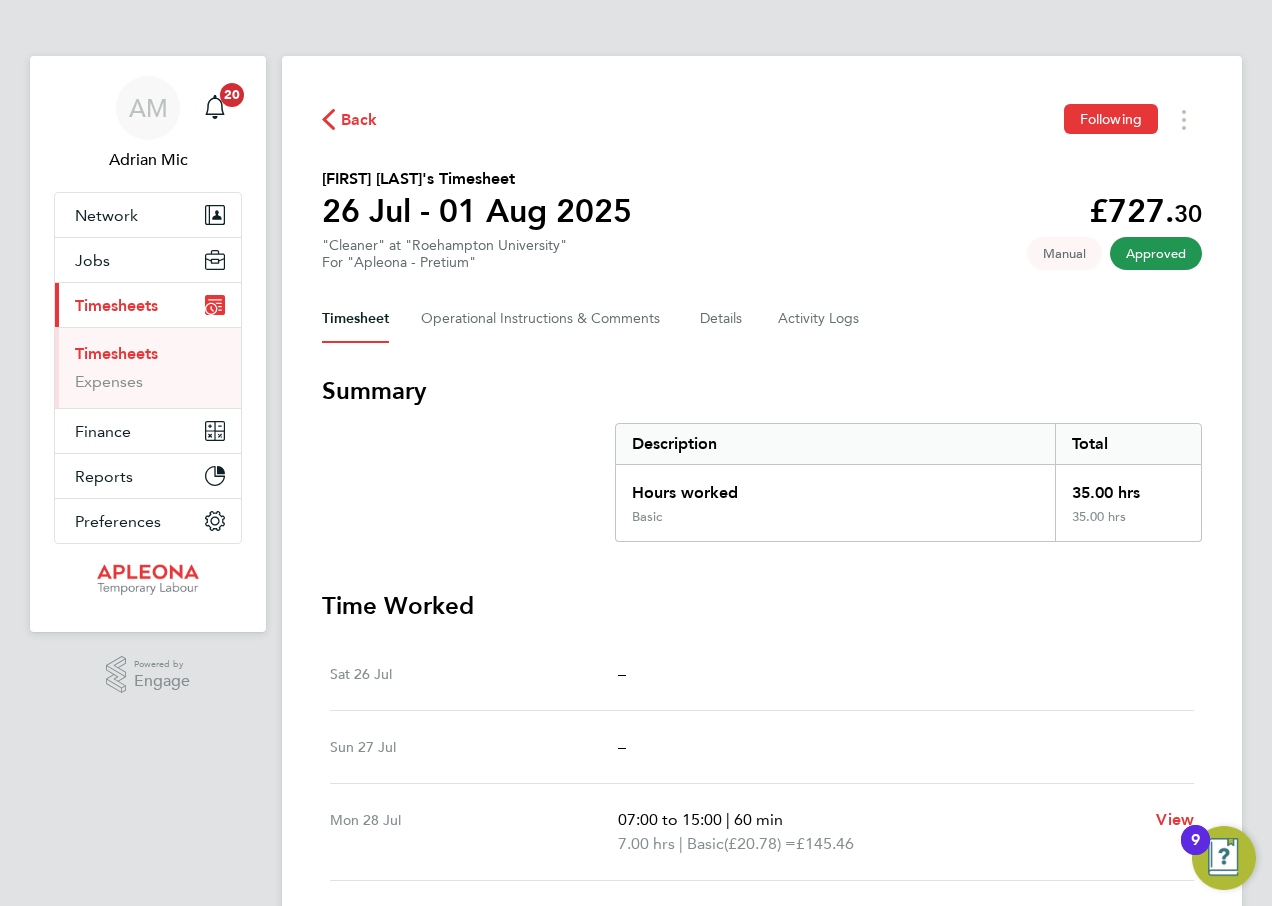 click on "Back" 